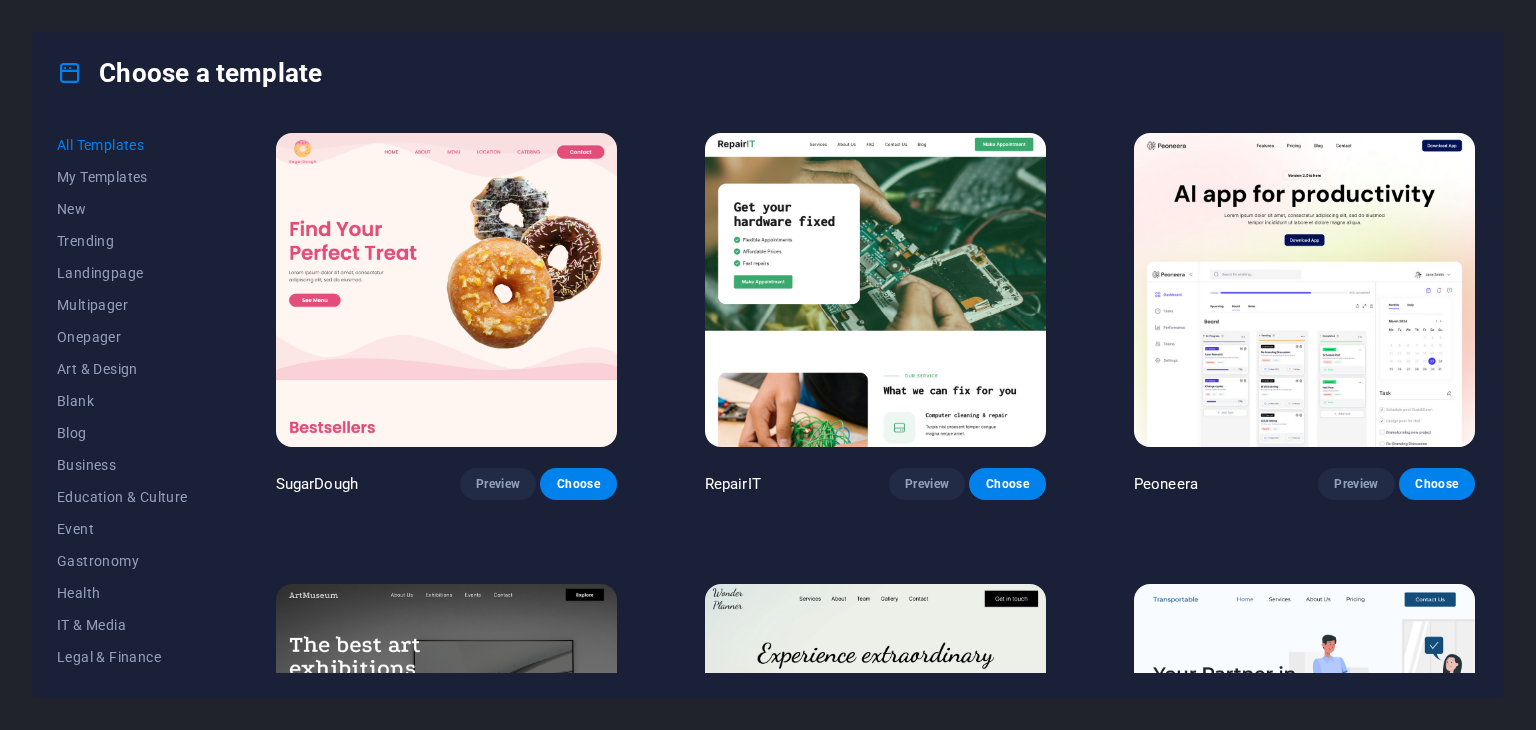 scroll, scrollTop: 0, scrollLeft: 0, axis: both 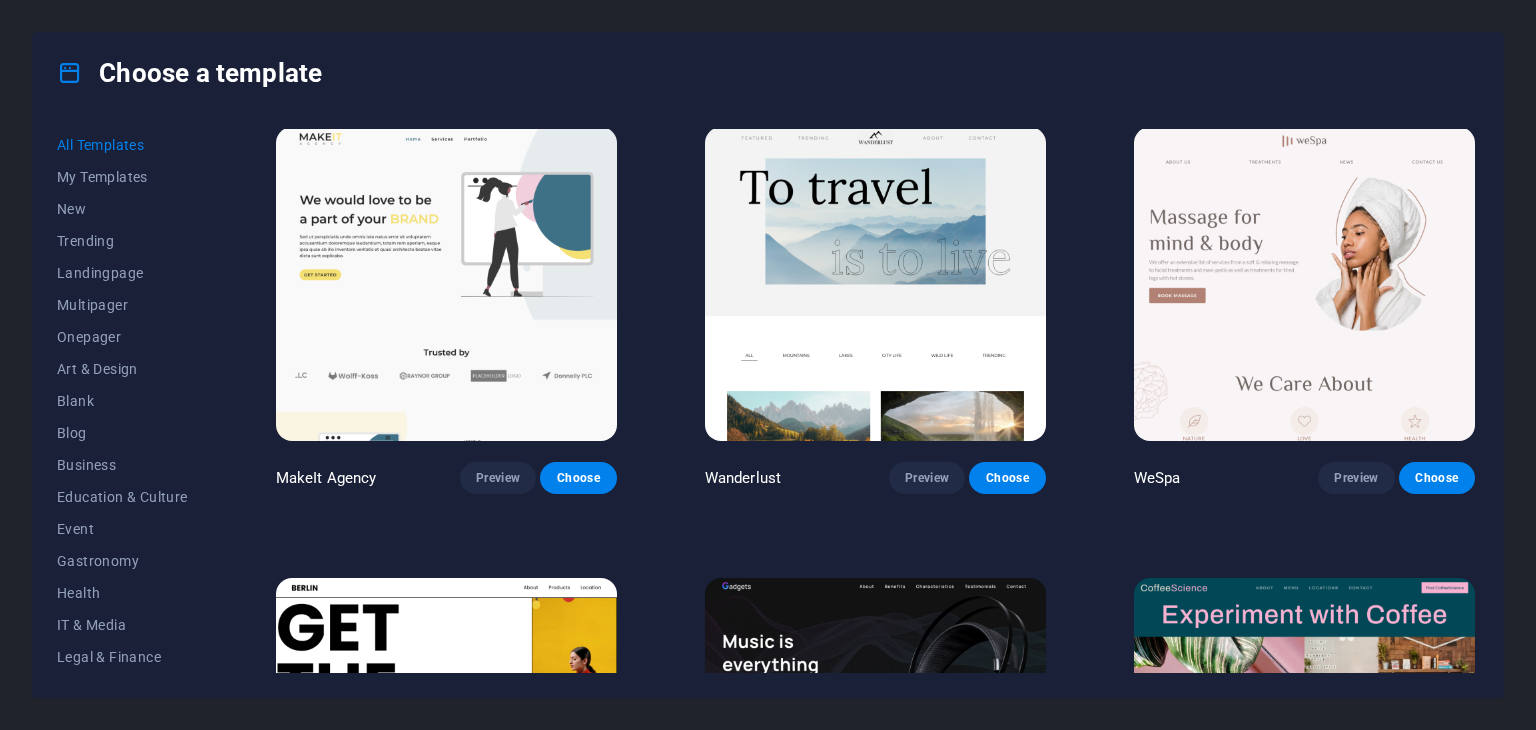 click on "Choose a template" at bounding box center [768, 73] 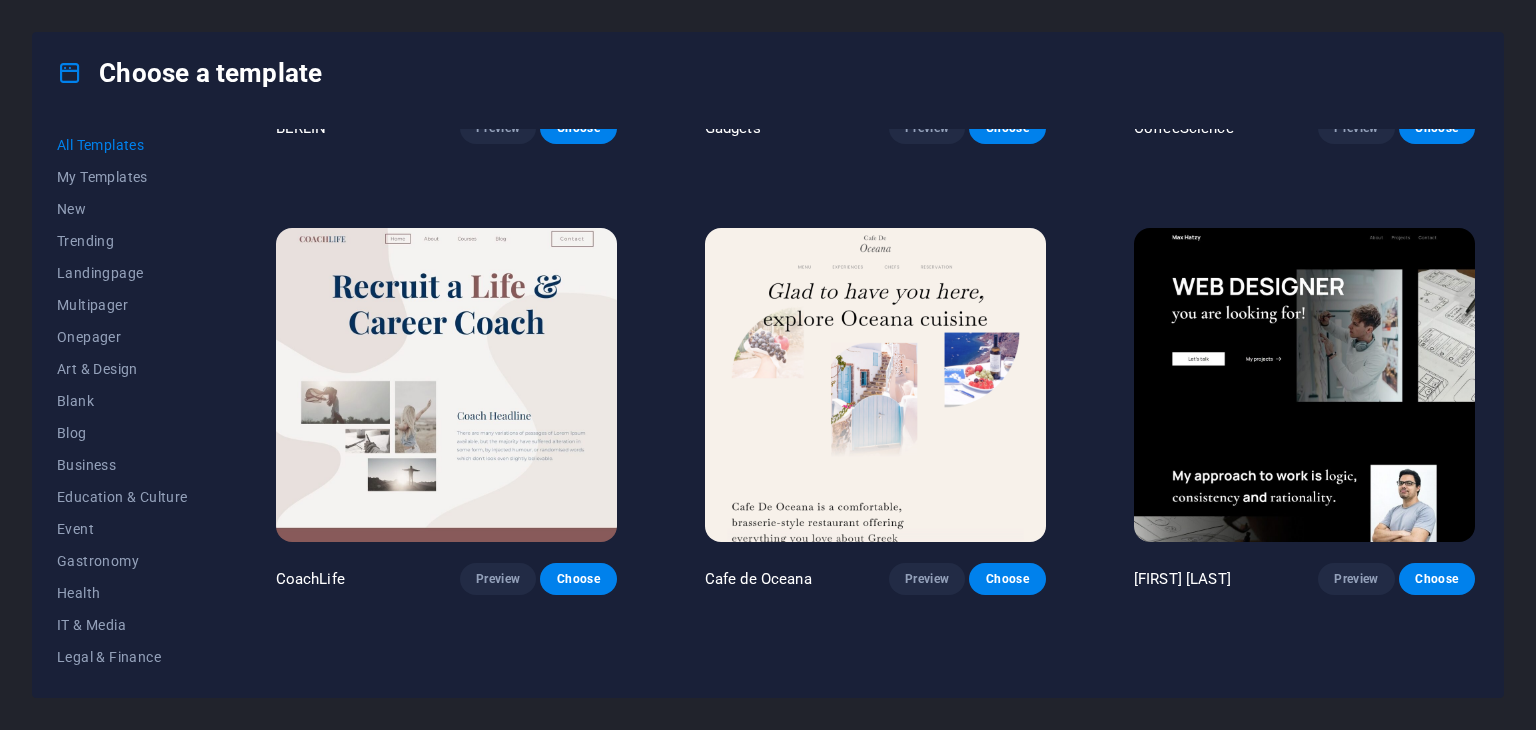 scroll, scrollTop: 5795, scrollLeft: 0, axis: vertical 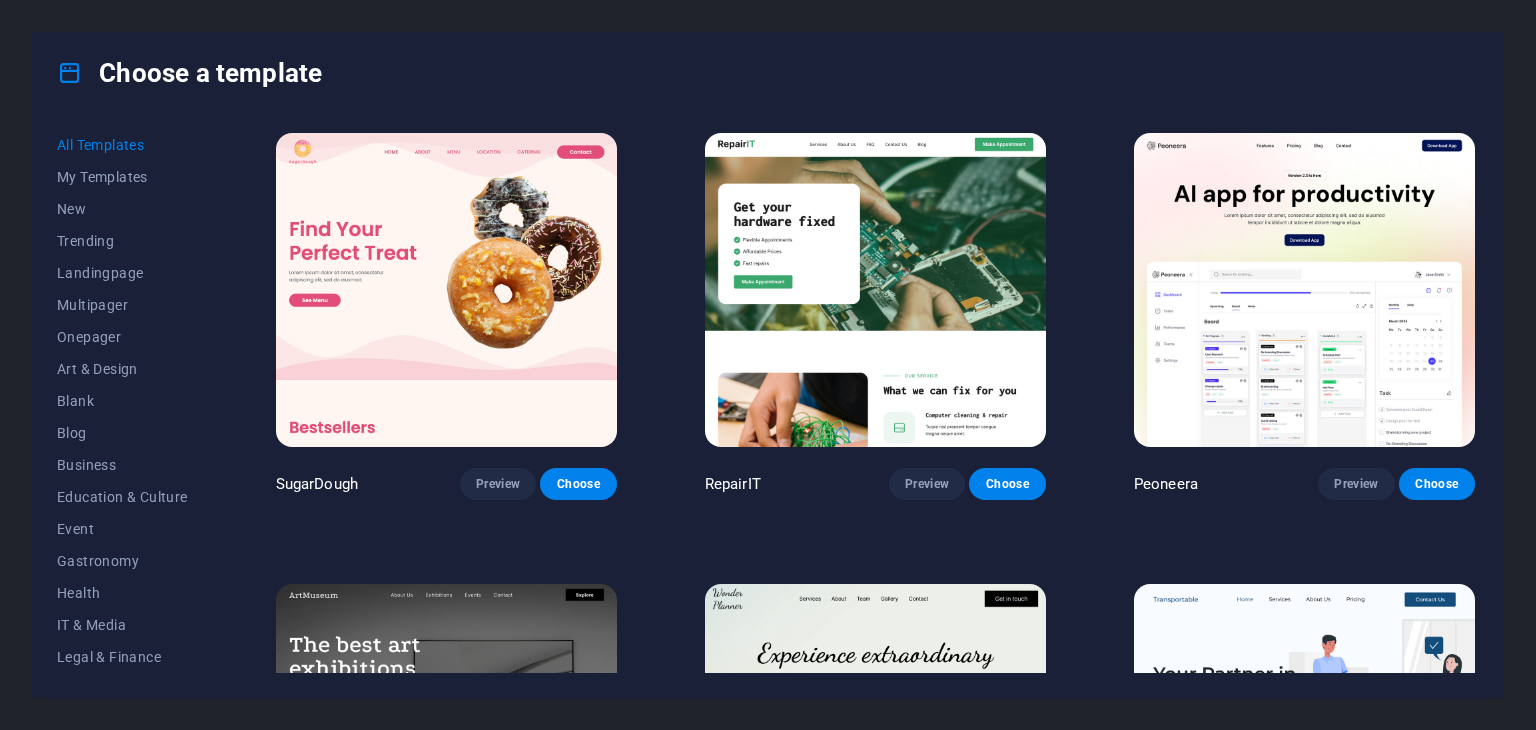 drag, startPoint x: 1524, startPoint y: 220, endPoint x: 1507, endPoint y: 222, distance: 17.117243 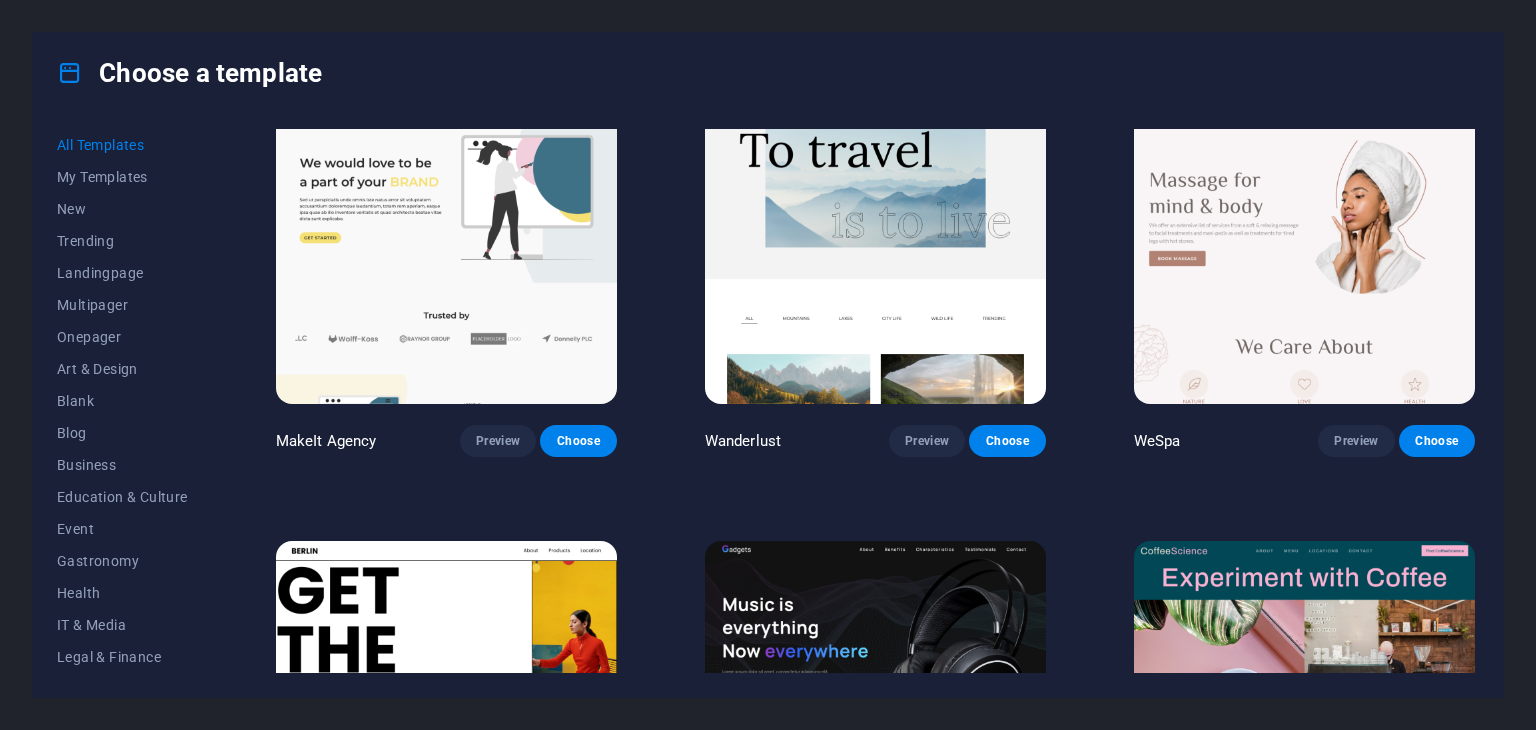 scroll, scrollTop: 4847, scrollLeft: 0, axis: vertical 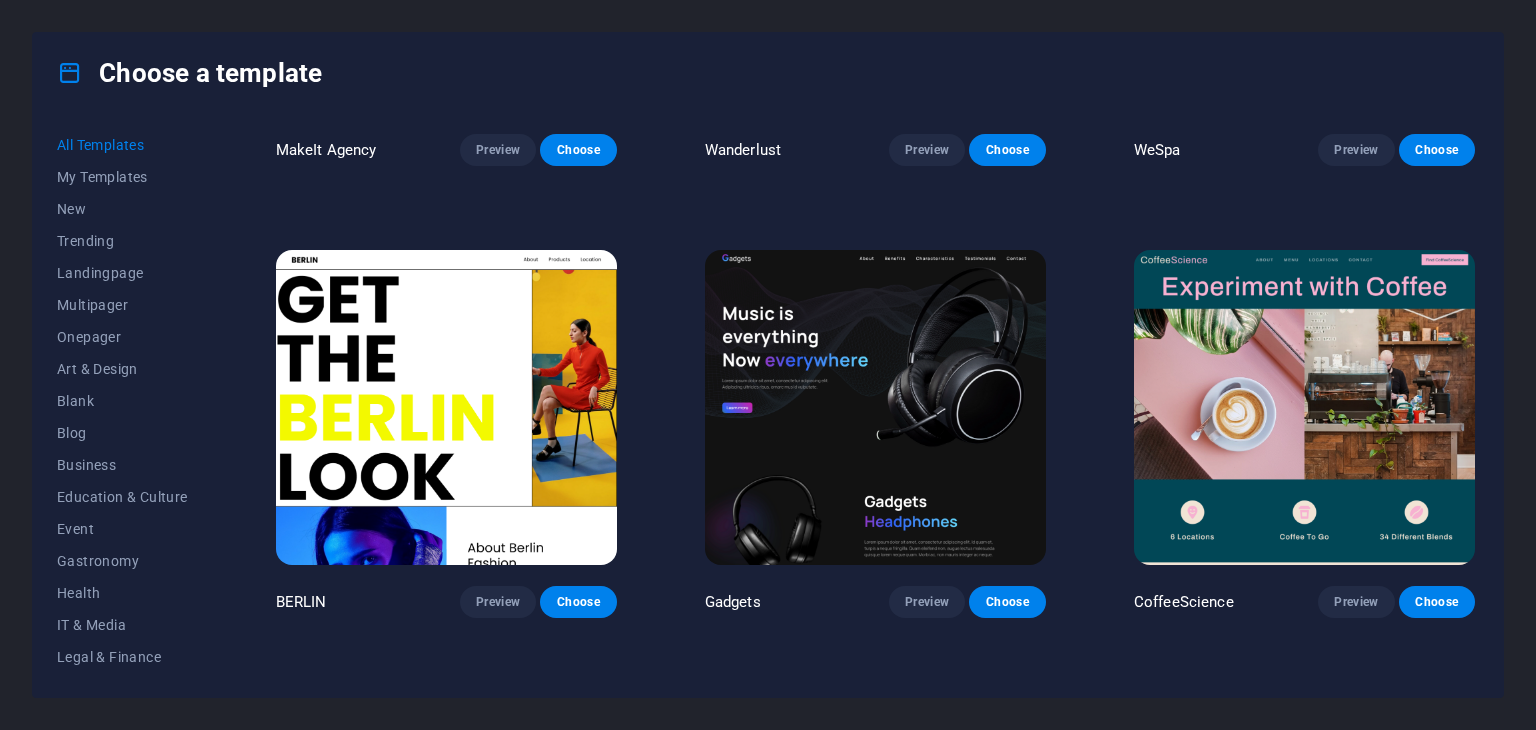 click at bounding box center (446, 407) 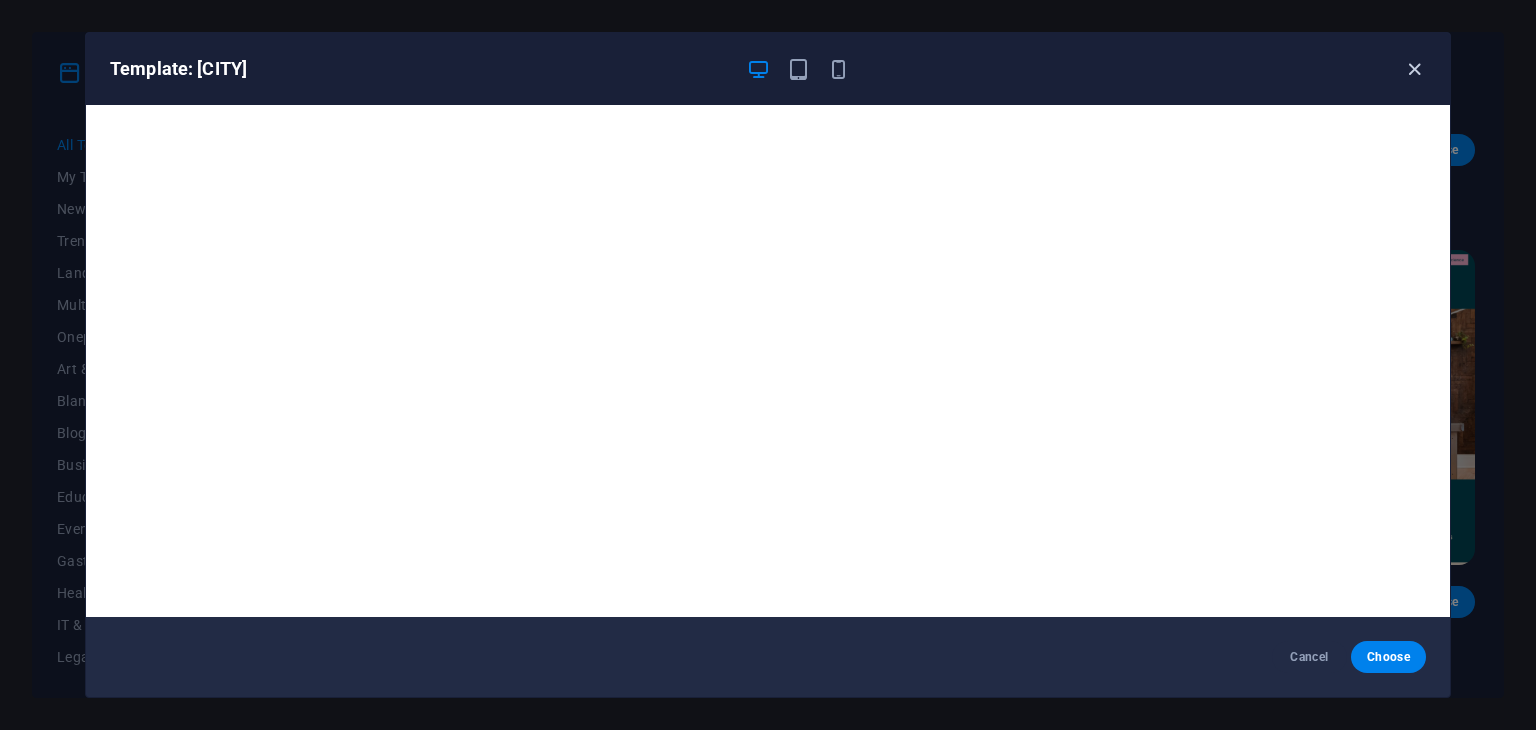 click at bounding box center (1414, 69) 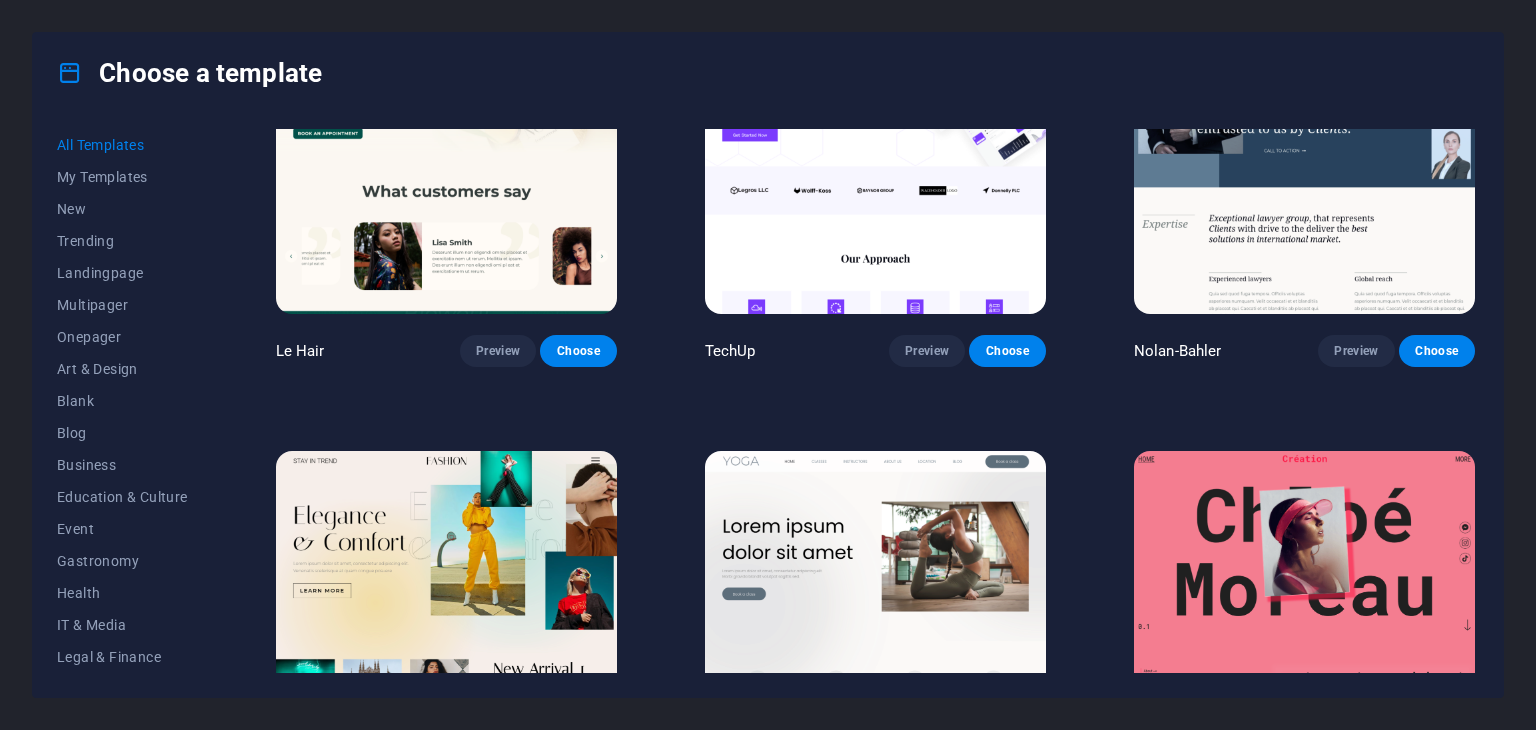 scroll, scrollTop: 6196, scrollLeft: 0, axis: vertical 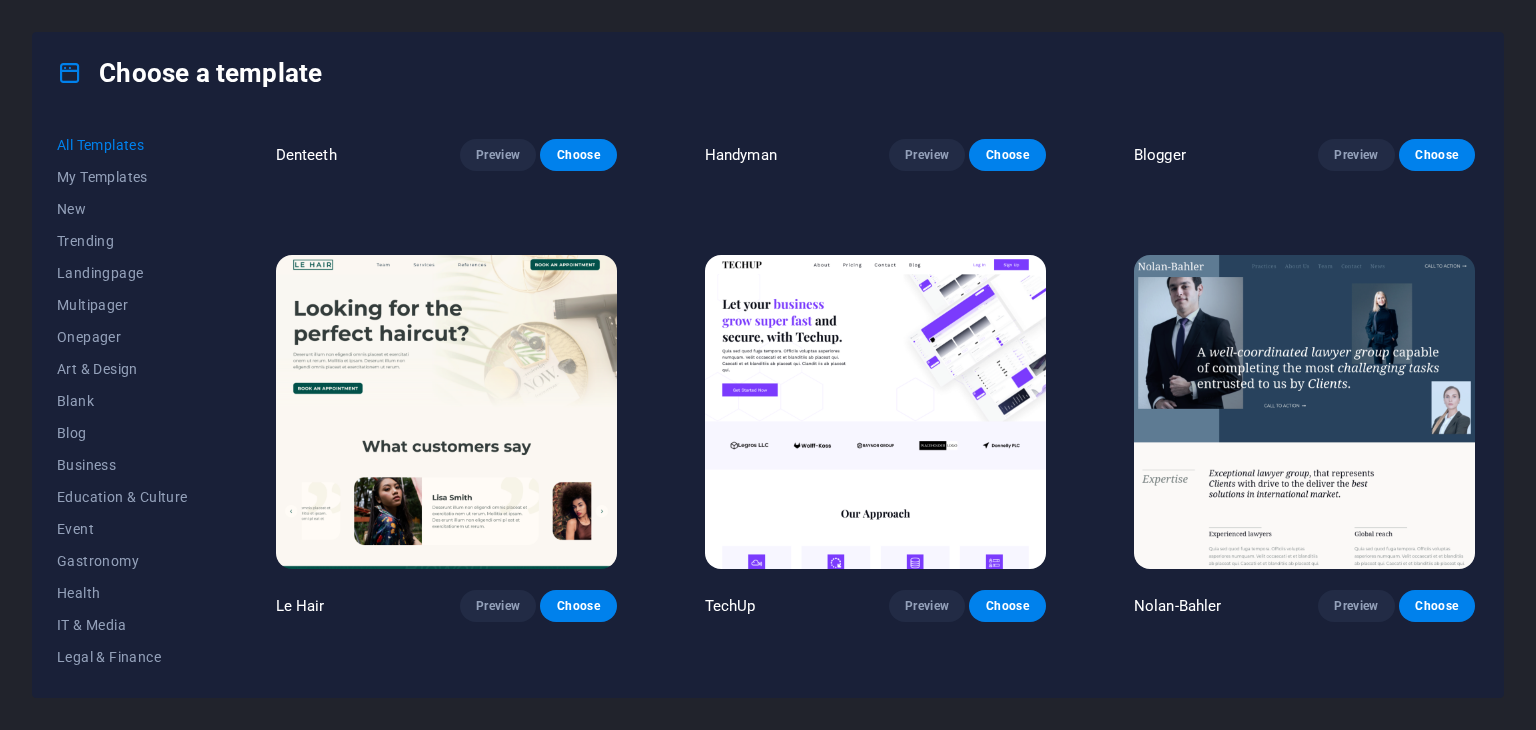 click on "SugarDough Preview Choose RepairIT Preview Choose Peoneera Preview Choose Art Museum Preview Choose Wonder Planner Preview Choose Transportable Preview Choose S&L Preview Choose WePaint Preview Choose Eco-Con Preview Choose MeetUp Preview Choose Help & Care Preview Choose Podcaster Preview Choose Academix Preview Choose BIG Barber Shop Preview Choose Health & Food Preview Choose UrbanNest Interiors Preview Choose Green Change Preview Choose The Beauty Temple Preview Choose WeTrain Preview Choose Cleaner Preview Choose Johanna James Preview Choose Delicioso Preview Choose Dream Garden Preview Choose LumeDeAqua Preview Choose Pets Care Preview Choose SafeSpace Preview Choose Midnight Rain Bar Preview Choose Drive Preview Choose Estator Preview Choose Health Group Preview Choose MakeIt Agency Preview Choose Wanderlust Preview Choose WeSpa Preview Choose BERLIN Preview Choose Gadgets Preview Choose CoffeeScience Preview Choose CoachLife Preview Choose Cafe de Oceana Preview Choose Max Hatzy Preview Choose Preview" at bounding box center [875, 401] 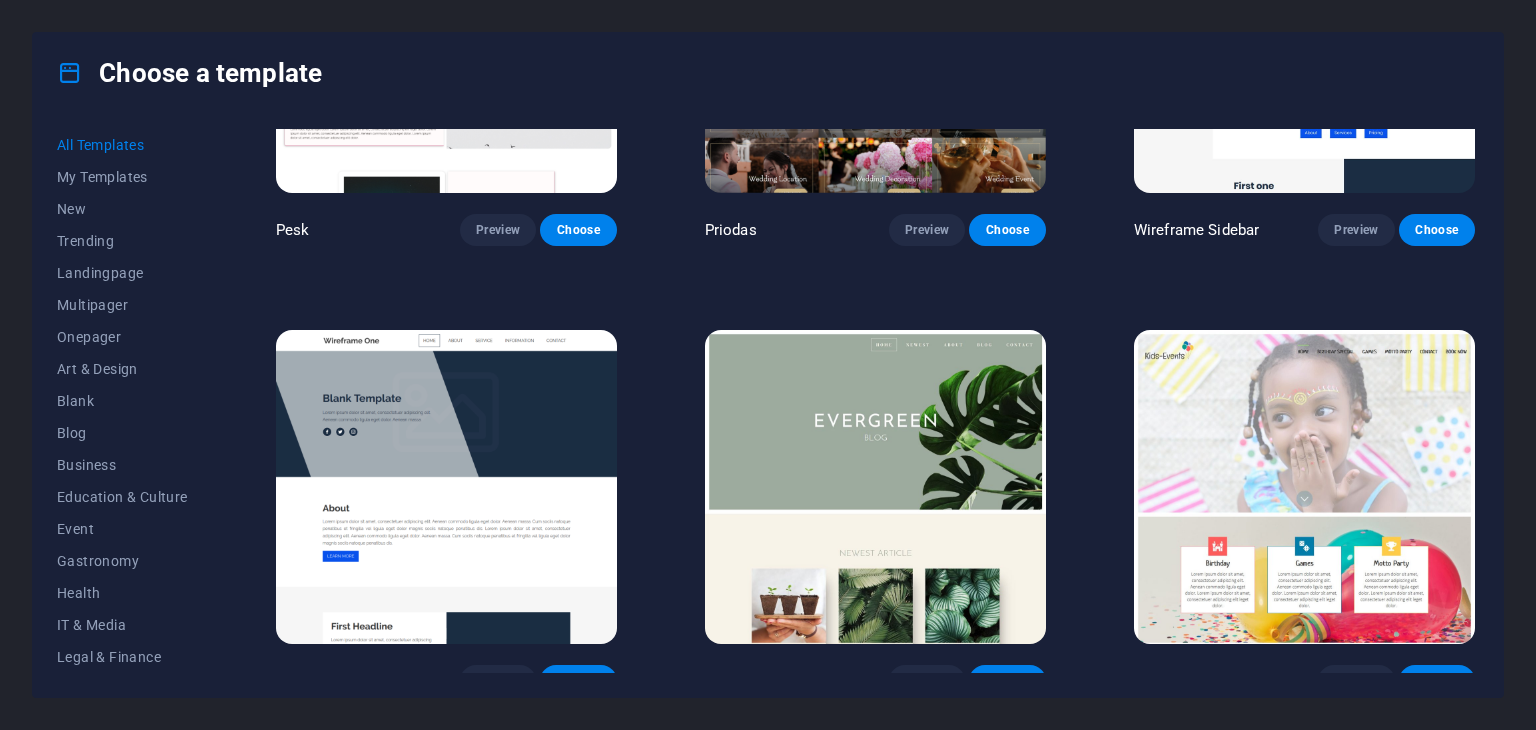 scroll, scrollTop: 7624, scrollLeft: 0, axis: vertical 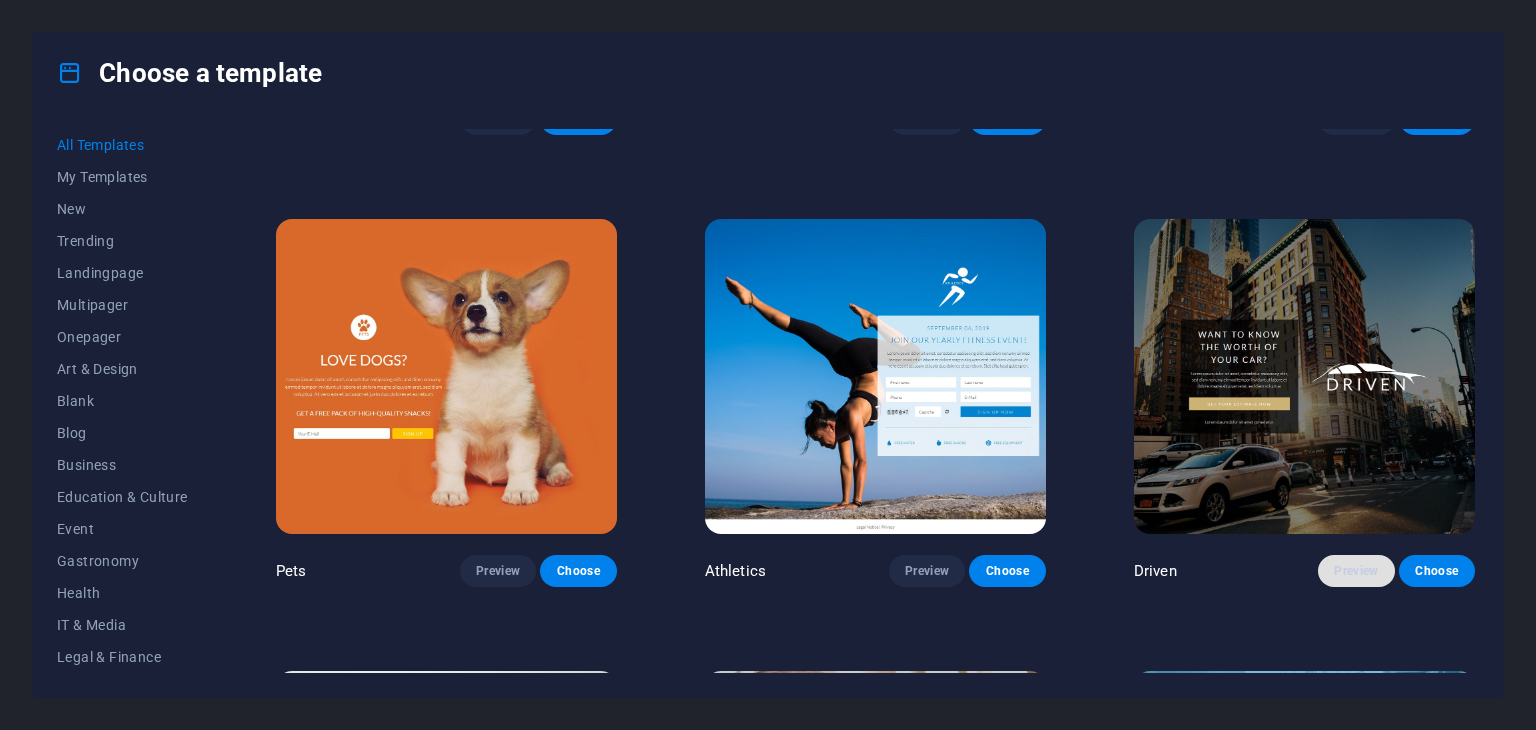 click on "Preview" at bounding box center (1356, 571) 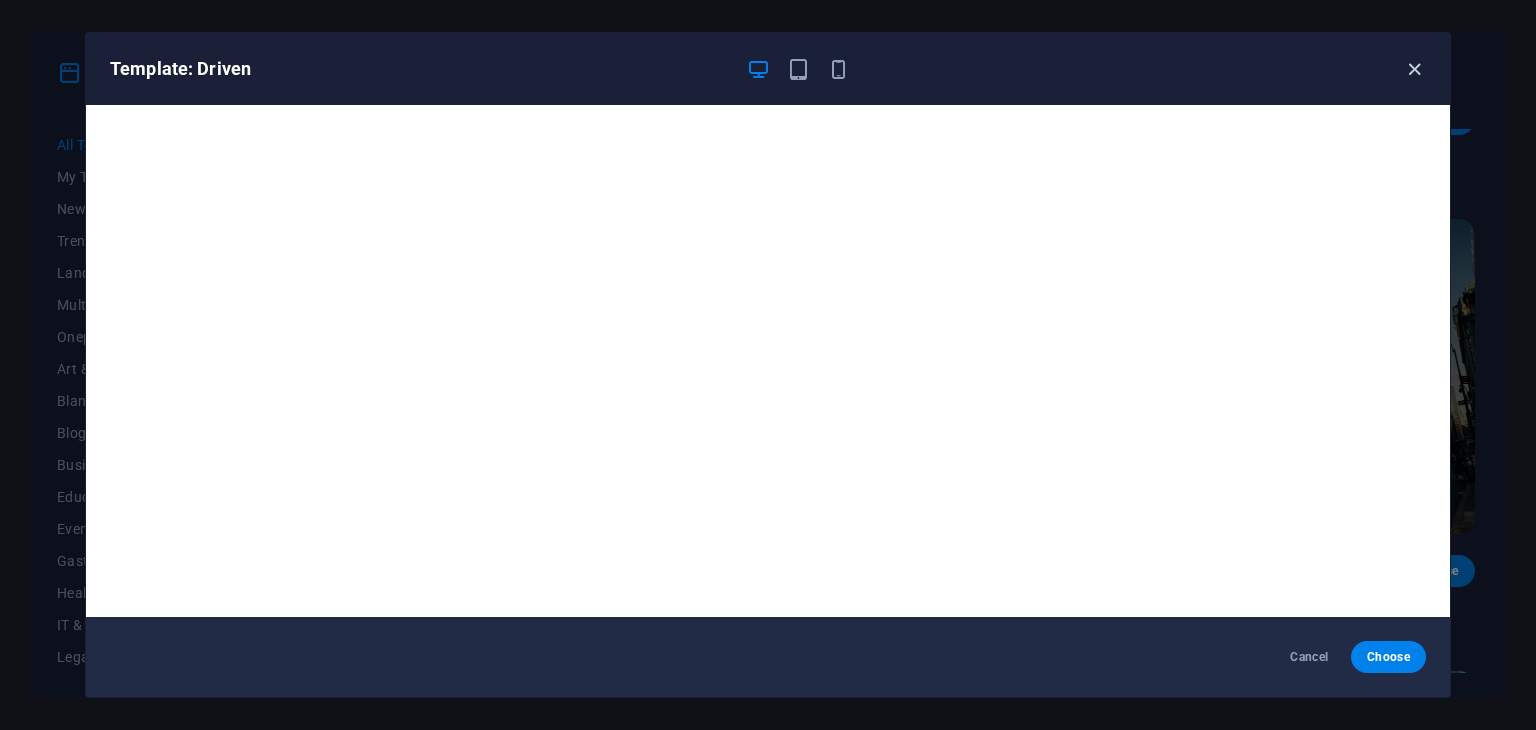 click at bounding box center [1414, 69] 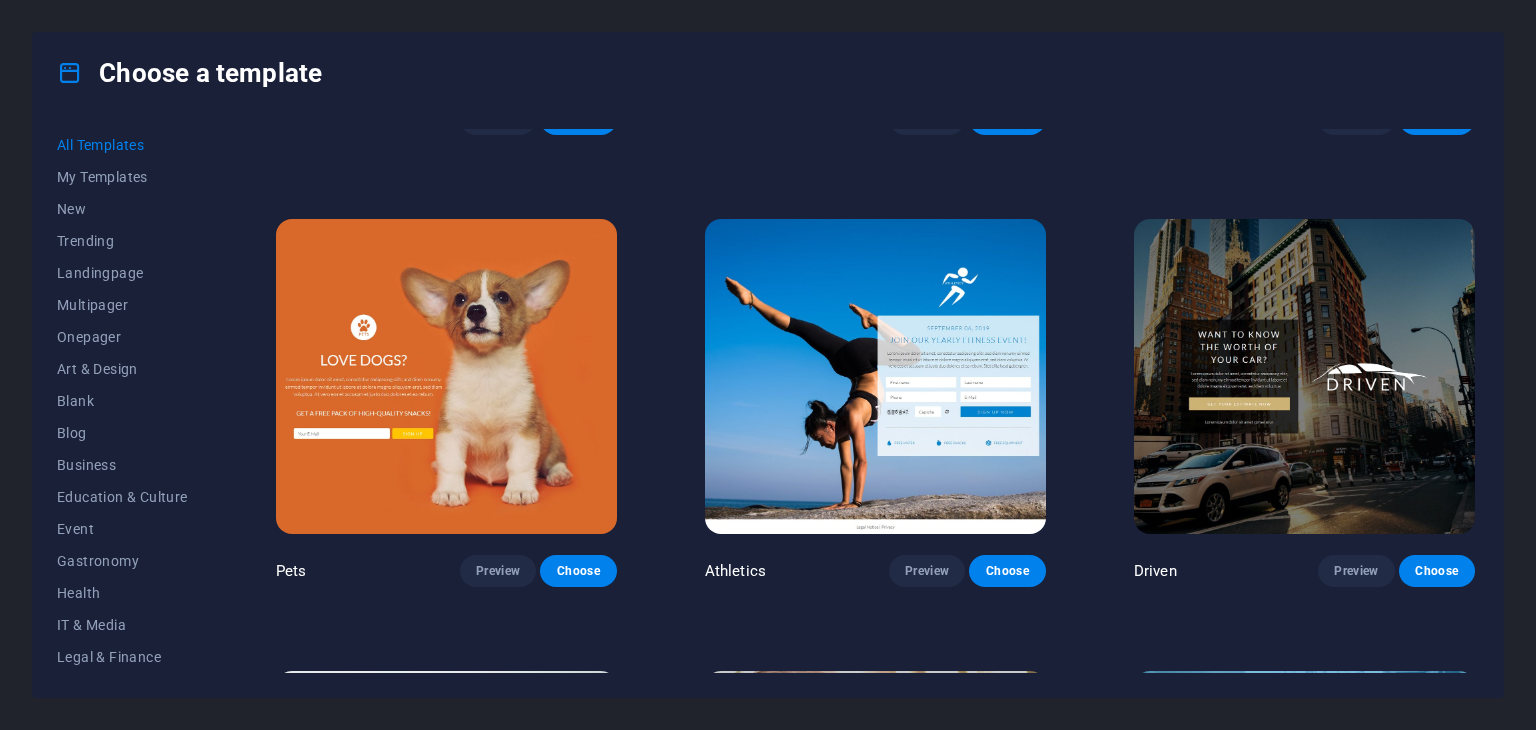 drag, startPoint x: 1479, startPoint y: 608, endPoint x: 1485, endPoint y: 645, distance: 37.48333 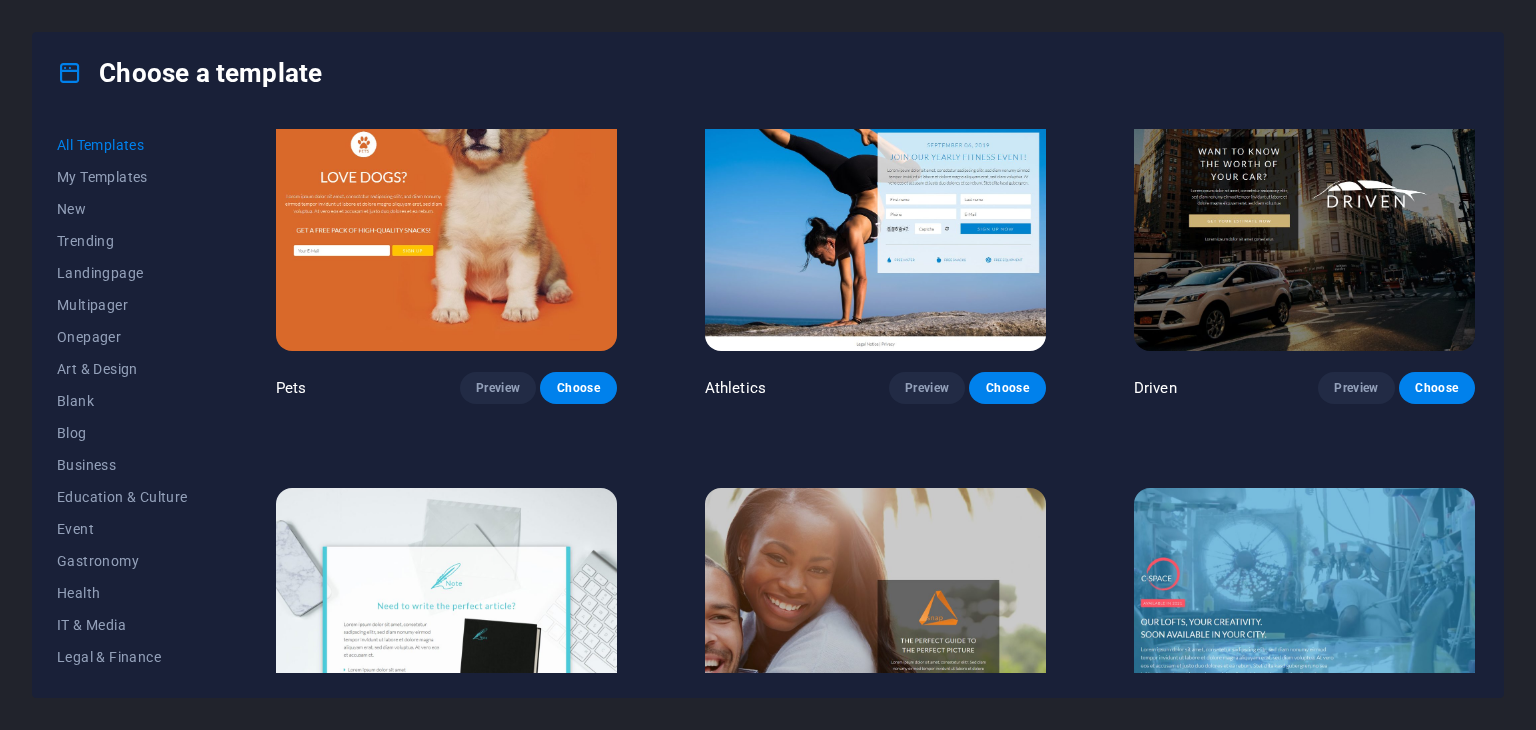 scroll, scrollTop: 21613, scrollLeft: 0, axis: vertical 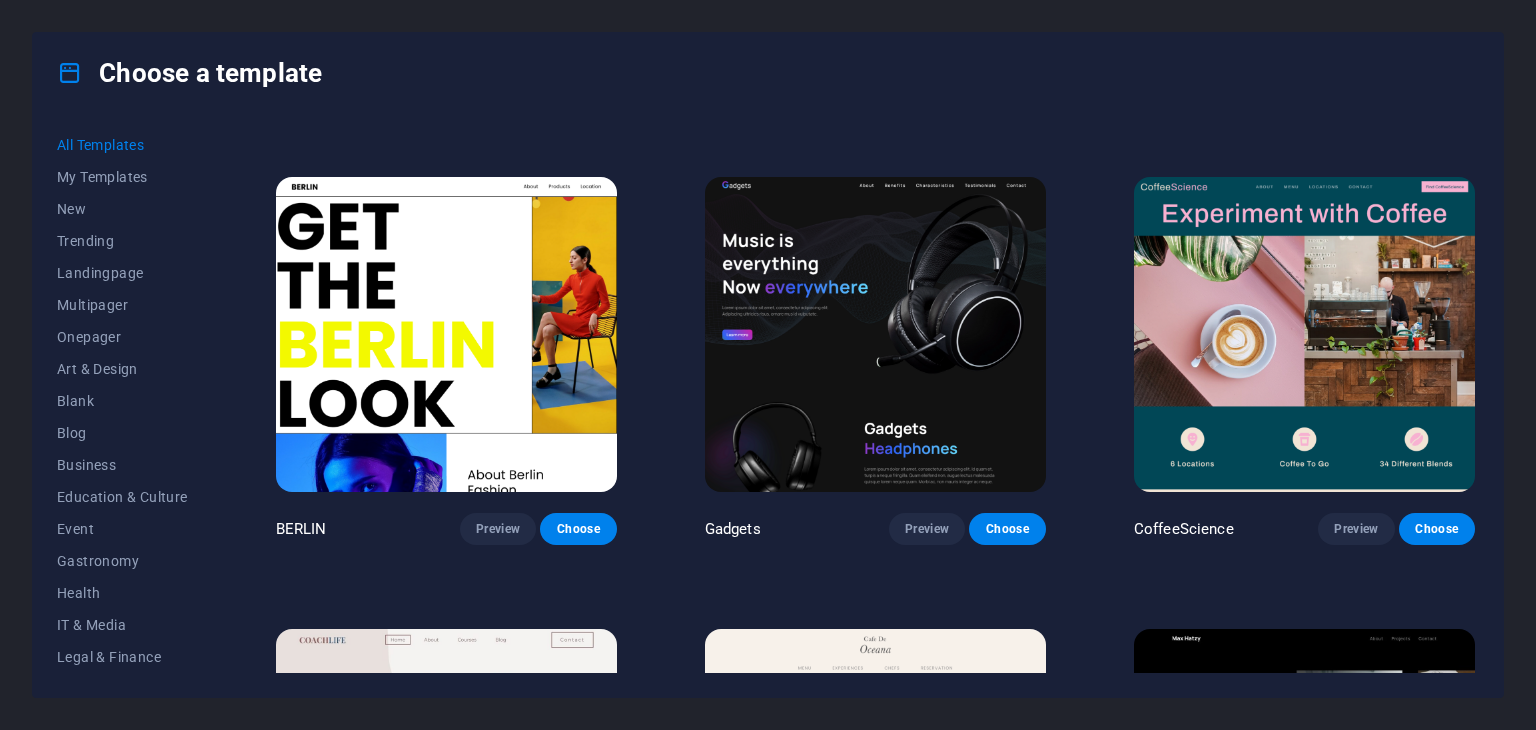 click at bounding box center [446, 334] 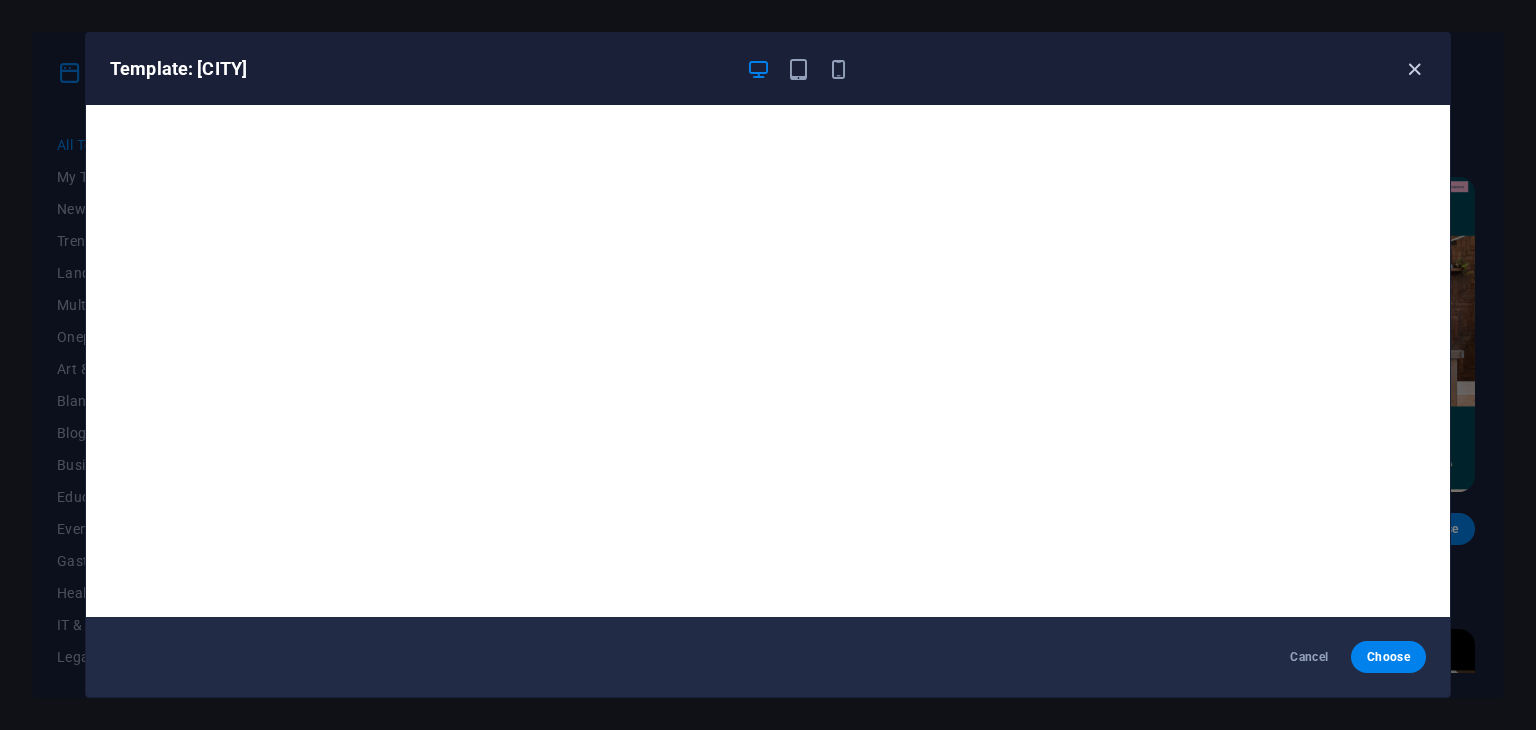 click at bounding box center (1414, 69) 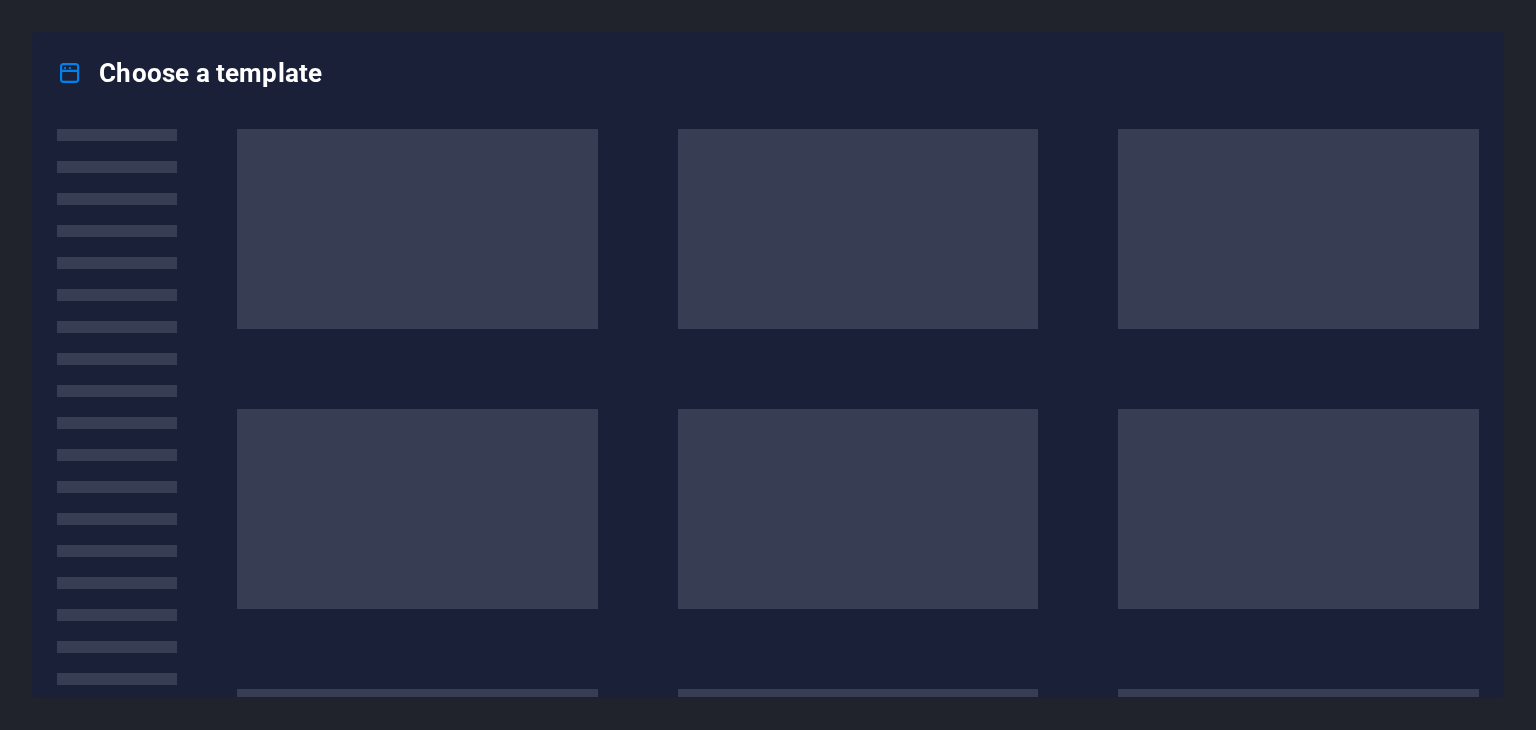 scroll, scrollTop: 0, scrollLeft: 0, axis: both 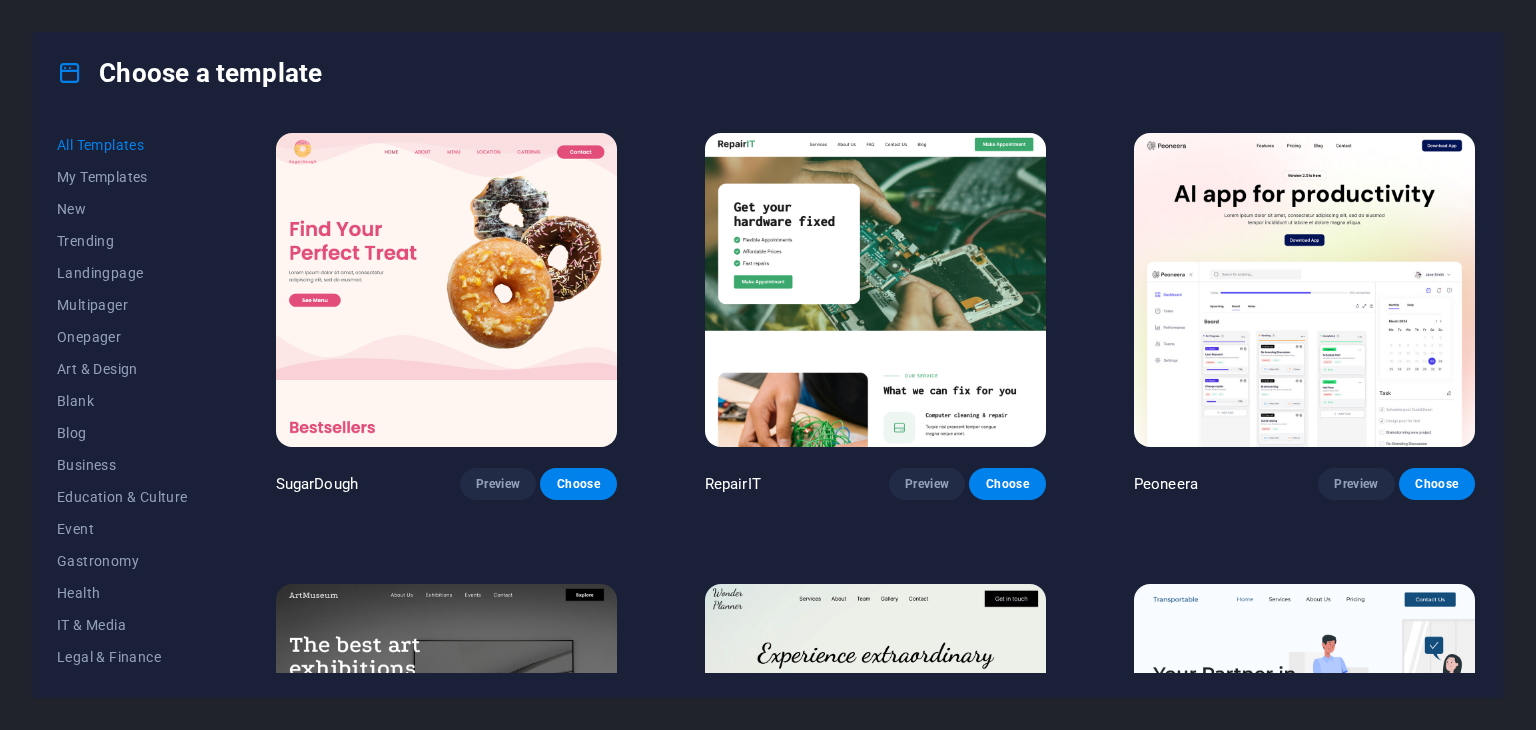click on "All Templates My Templates New Trending Landingpage Multipager Onepager Art & Design Blank Blog Business Education & Culture Event Gastronomy Health IT & Finance Legal & Finance Non-Profit Performance Portfolio Services Sports & Beauty Trades Travel Wireframe SugarDough Preview Choose RepairIT Preview Choose Peoneera Preview Choose Art Museum Preview Choose Wonder Planner Preview Choose Transportable Preview Choose S&L Preview Choose WePaint Preview Choose Eco-Con Preview Choose MeetUp Preview Choose Help & Care Preview Choose Podcaster Preview Choose Academix Preview Choose BIG Barber Shop Preview Choose Health & Food Preview Choose UrbanNest Interiors Preview Choose Green Change Preview Choose The Beauty Temple Preview Choose WeTrain Preview Choose Cleaner Preview Choose Johanna James Preview Choose Delicioso Preview Choose Dream Garden Preview Choose LumeDeAqua Preview Choose Pets Care Preview Choose SafeSpace Preview Choose Midnight Rain Bar Preview Choose Drive Preview Choose Estator Preview Choose Preview" at bounding box center [768, 405] 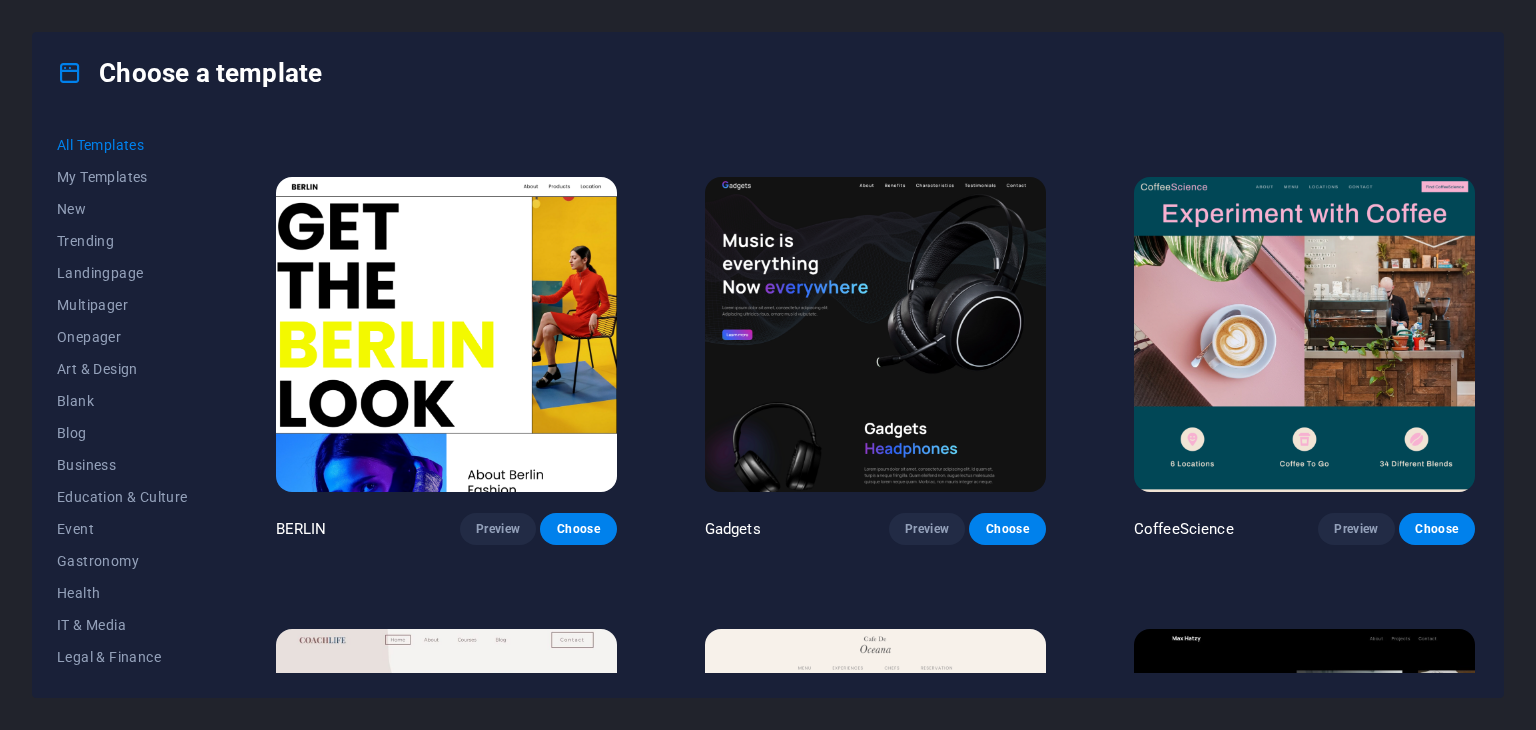 scroll, scrollTop: 4993, scrollLeft: 0, axis: vertical 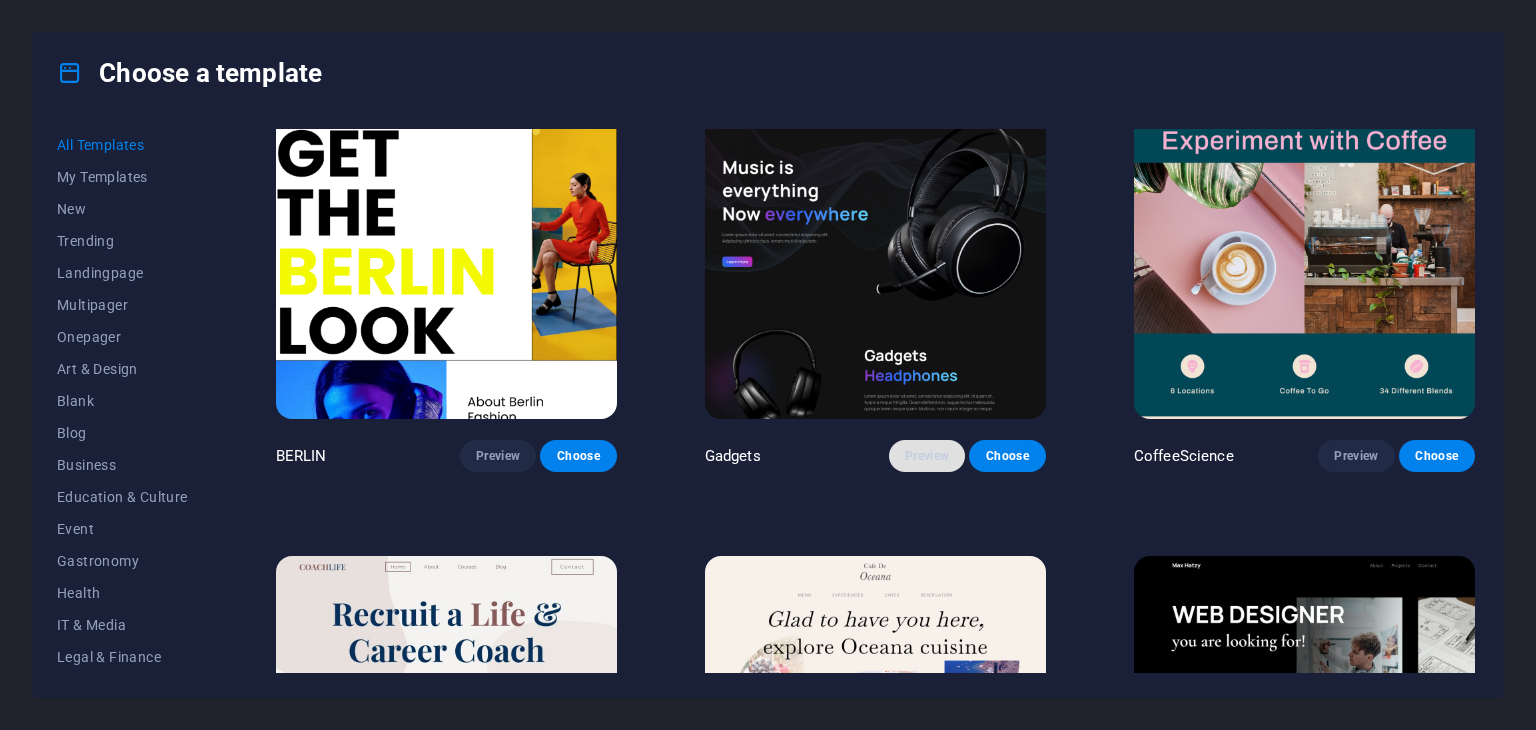 click on "Preview" at bounding box center (927, 456) 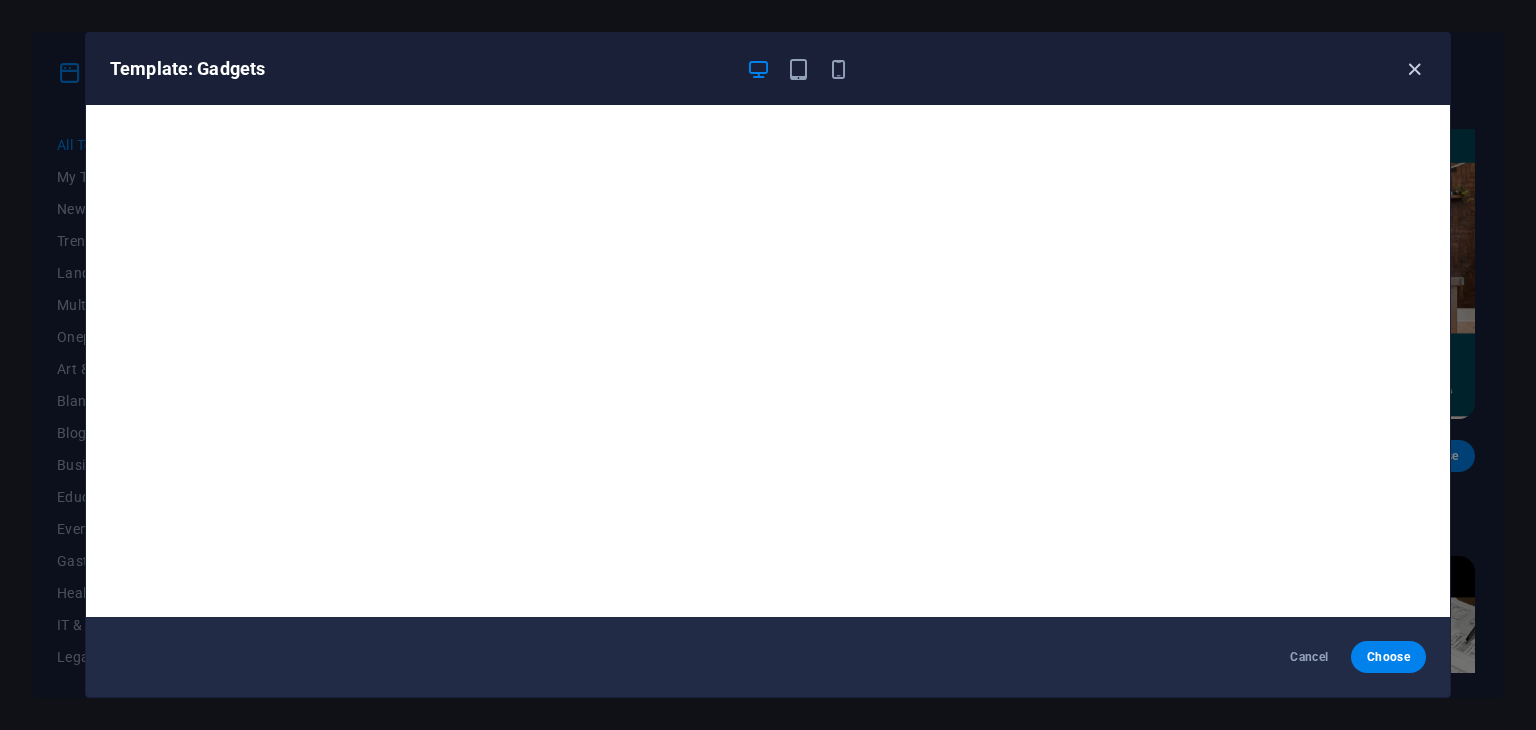click at bounding box center [1414, 69] 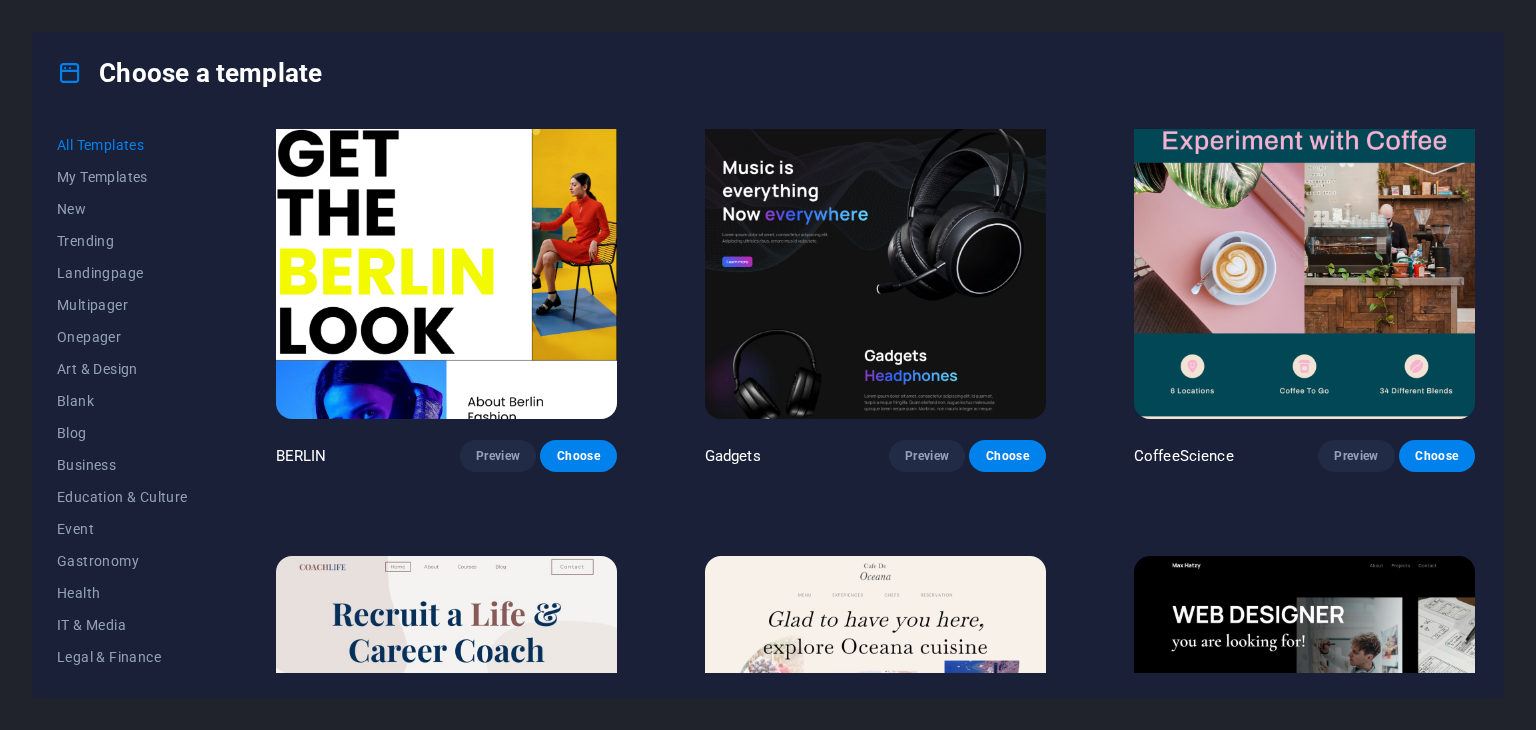 drag, startPoint x: 1479, startPoint y: 237, endPoint x: 1476, endPoint y: 262, distance: 25.179358 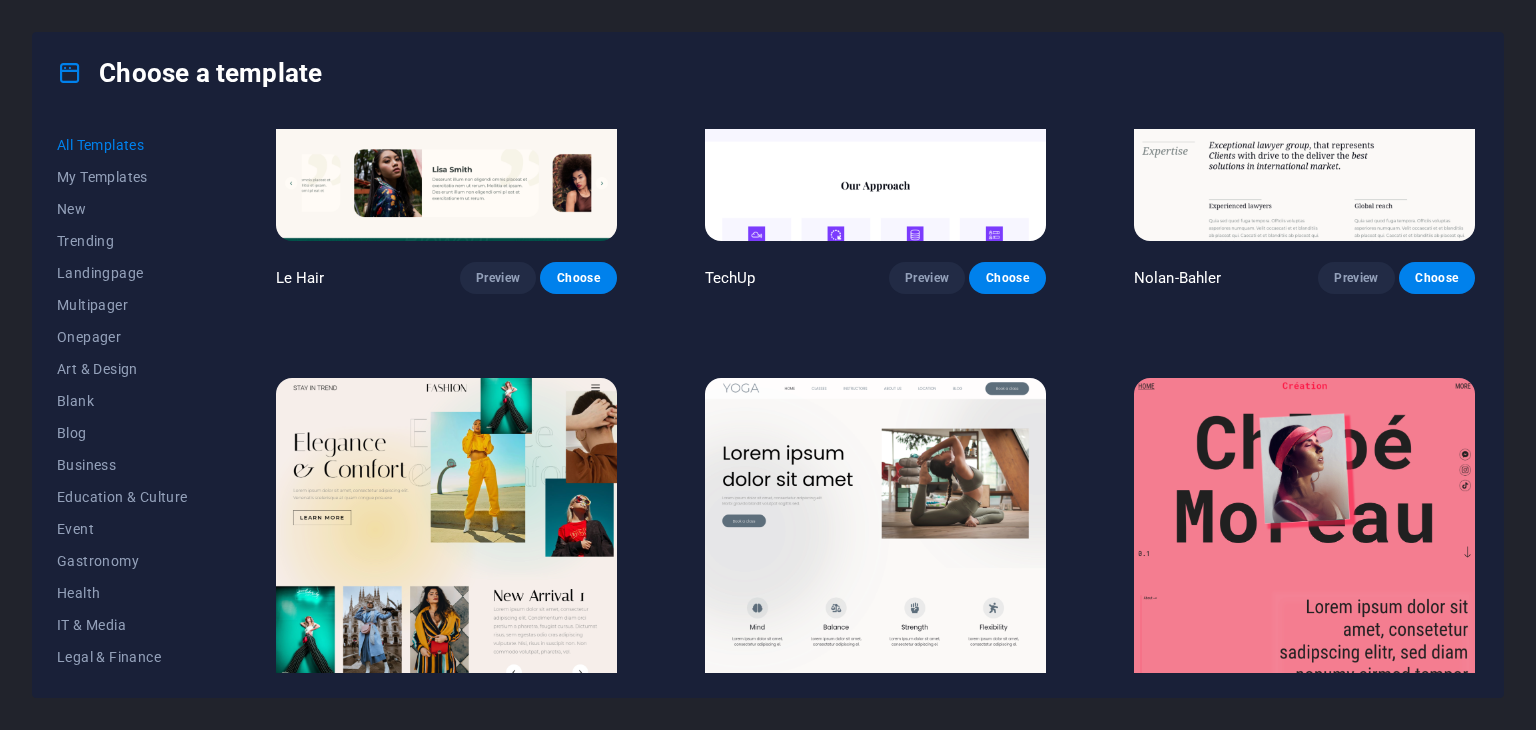 scroll, scrollTop: 6597, scrollLeft: 0, axis: vertical 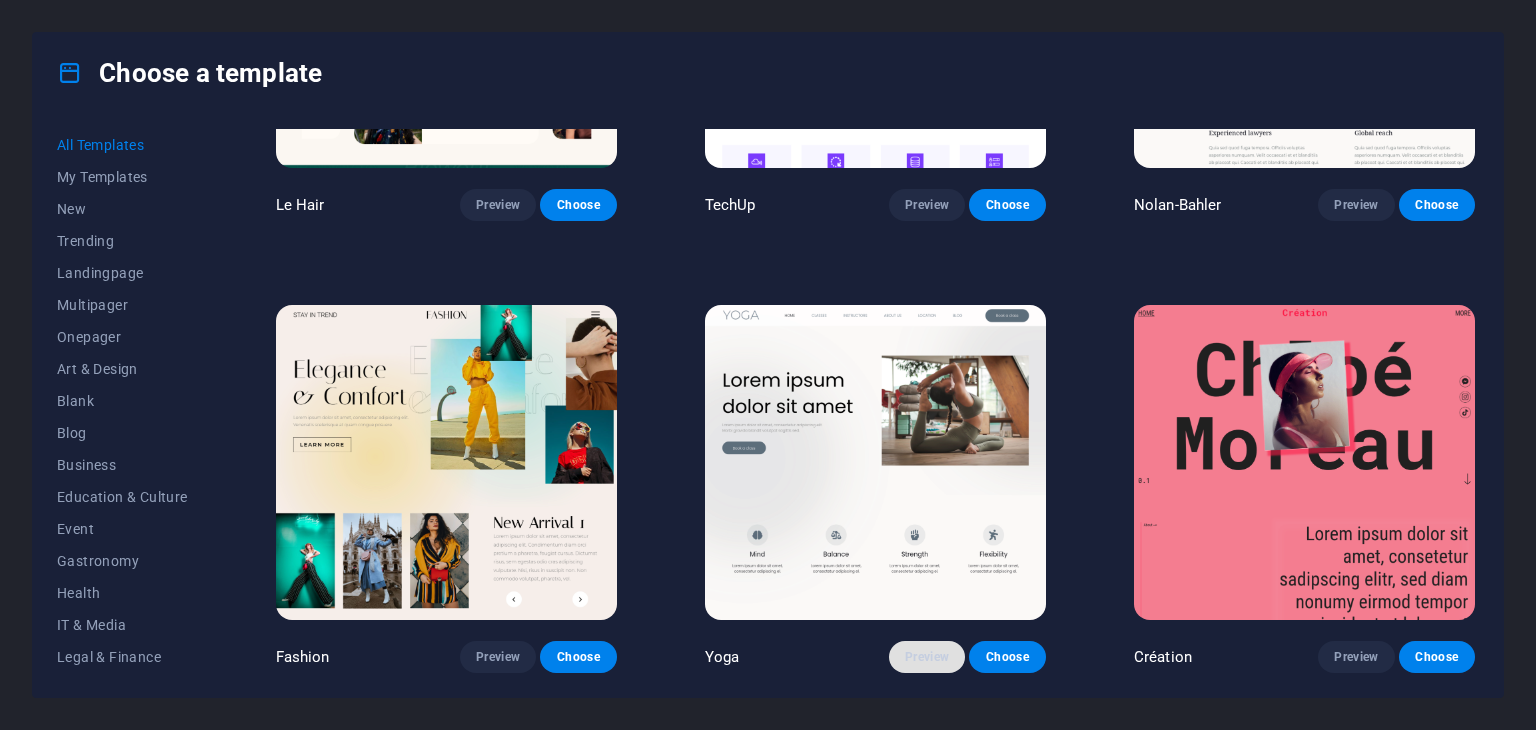click on "Preview" at bounding box center (927, 657) 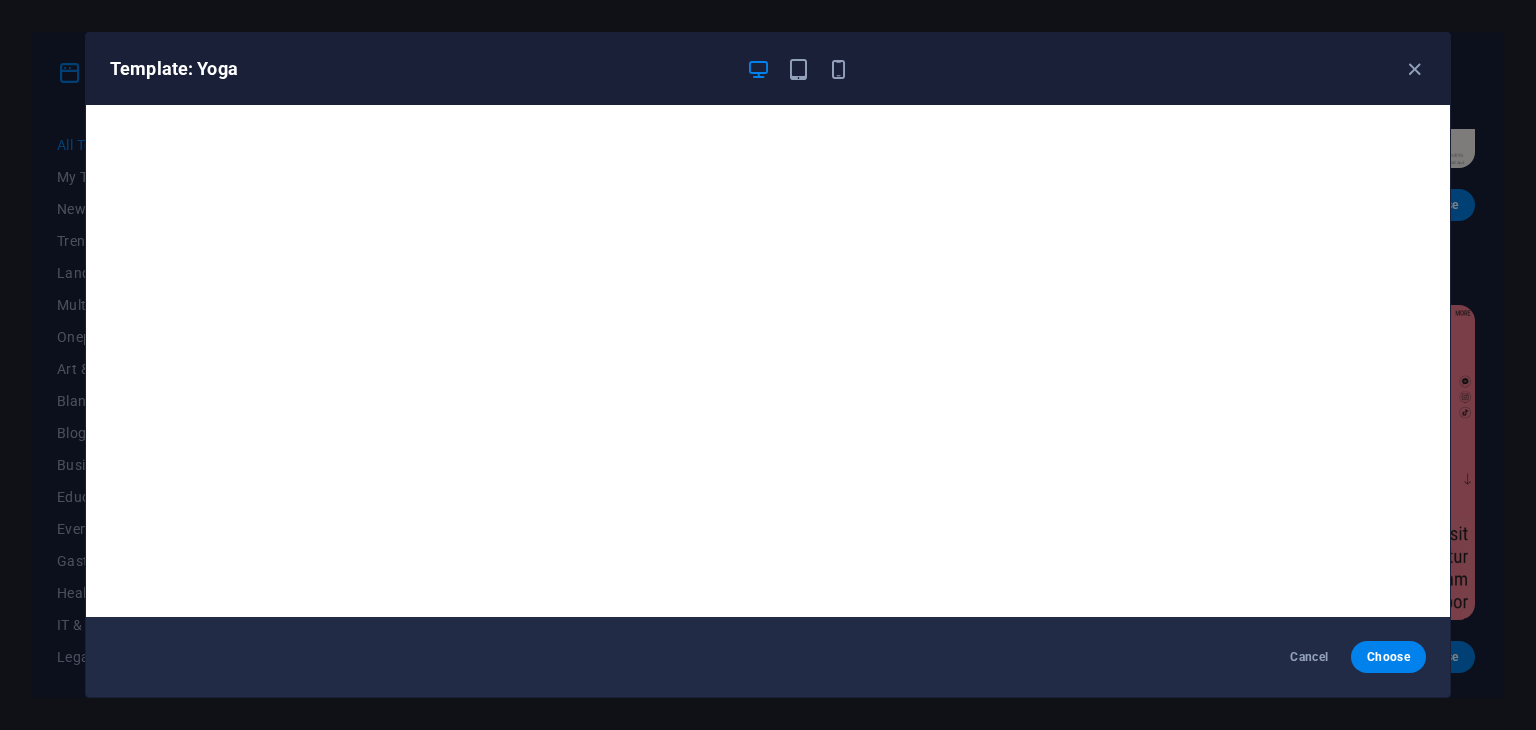 click on "Cancel Choose" at bounding box center (768, 657) 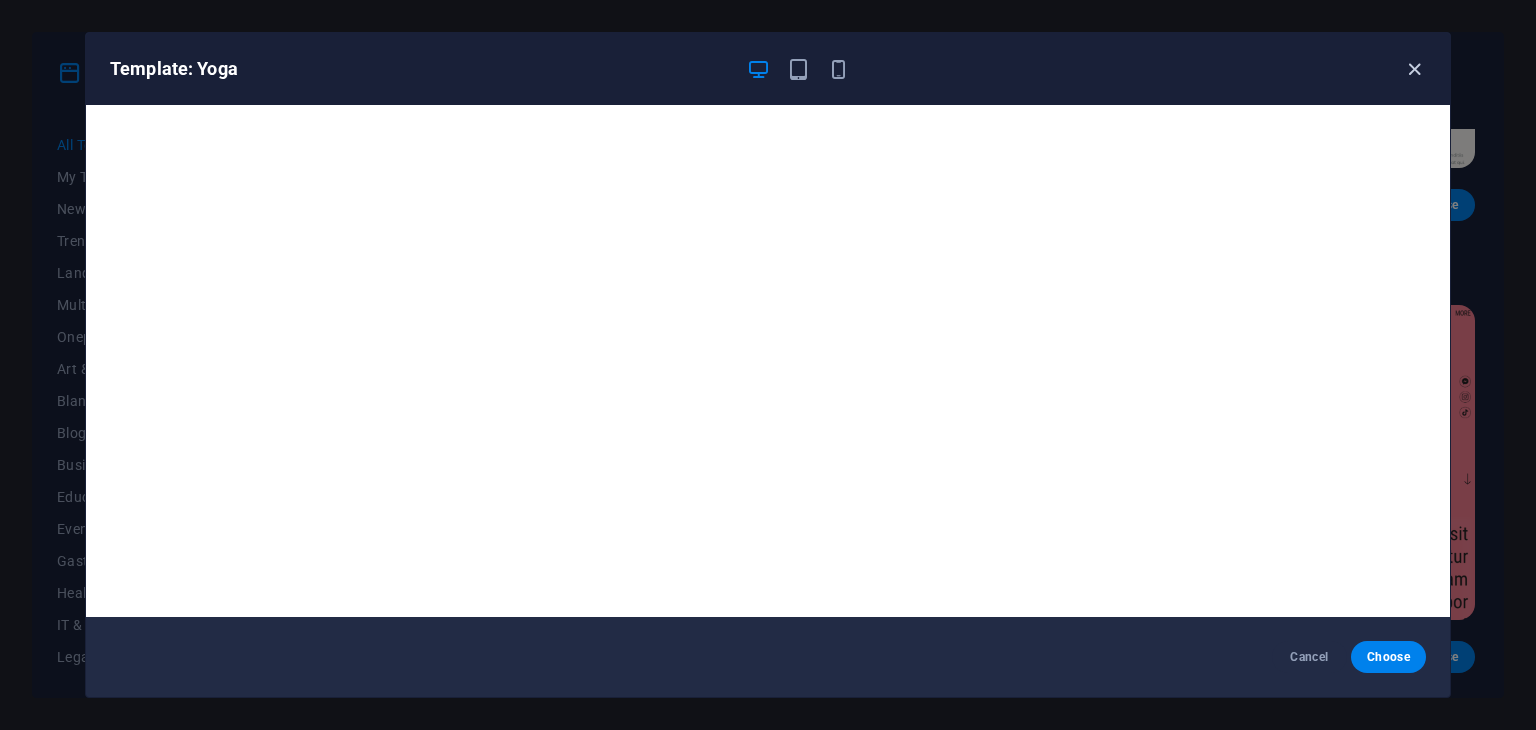 type 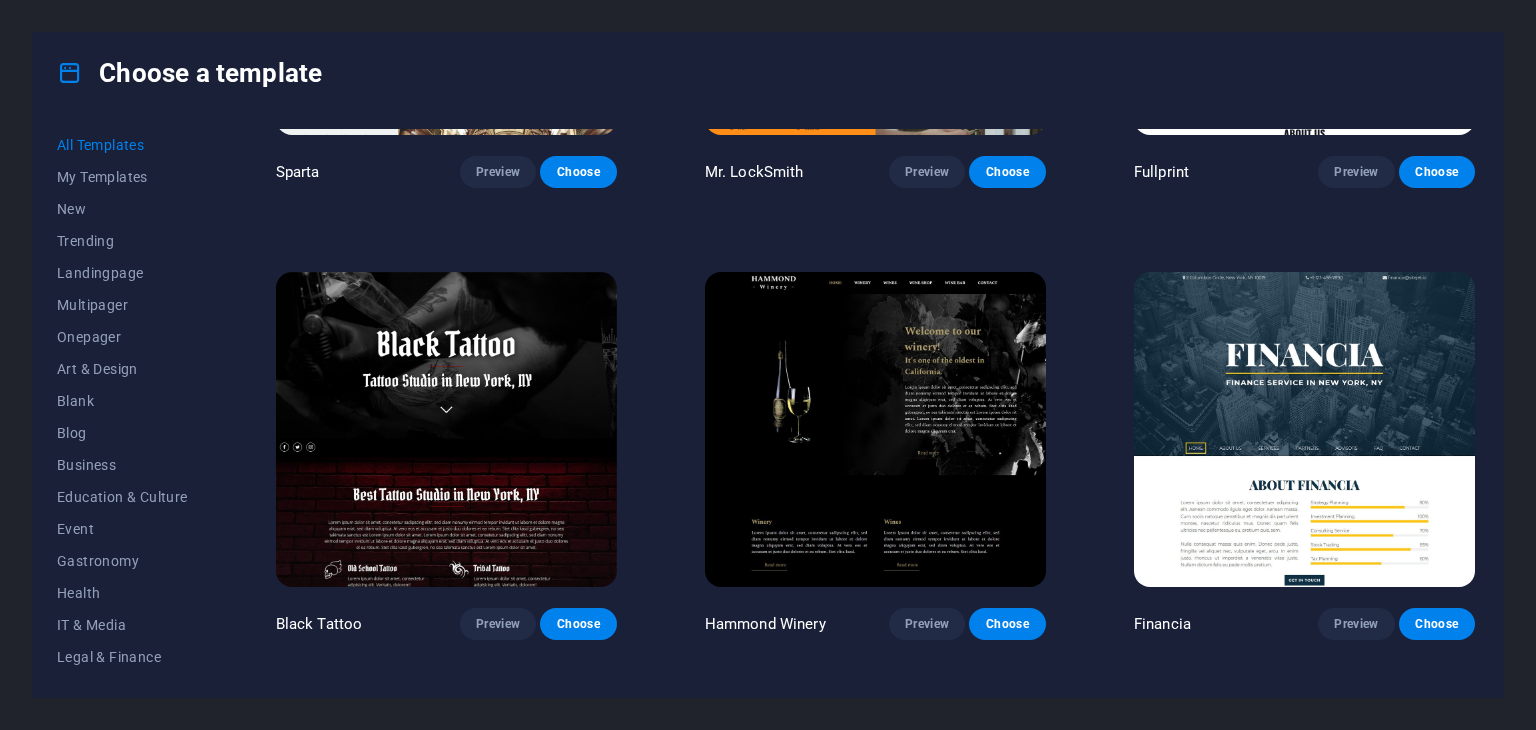 scroll, scrollTop: 12297, scrollLeft: 0, axis: vertical 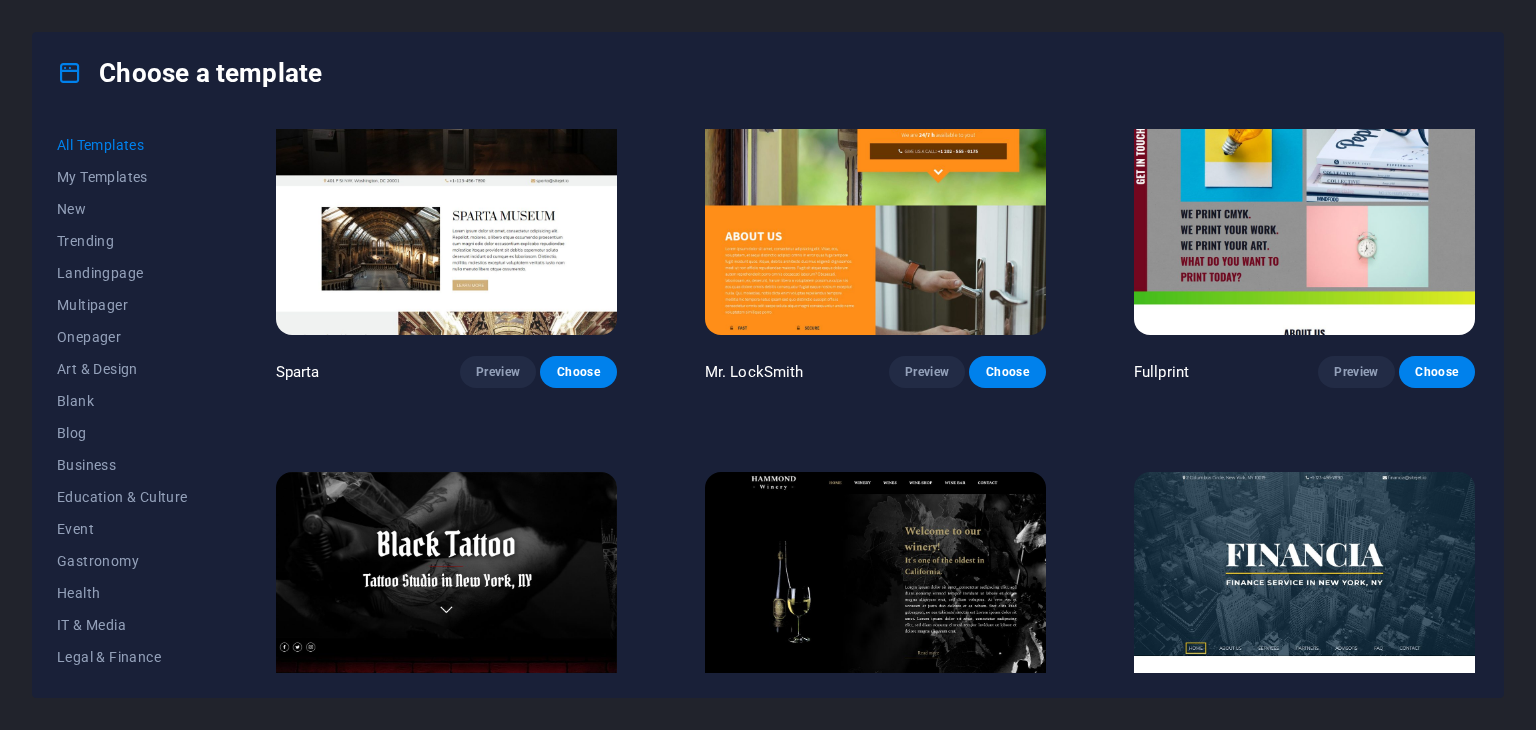 click at bounding box center (1304, 178) 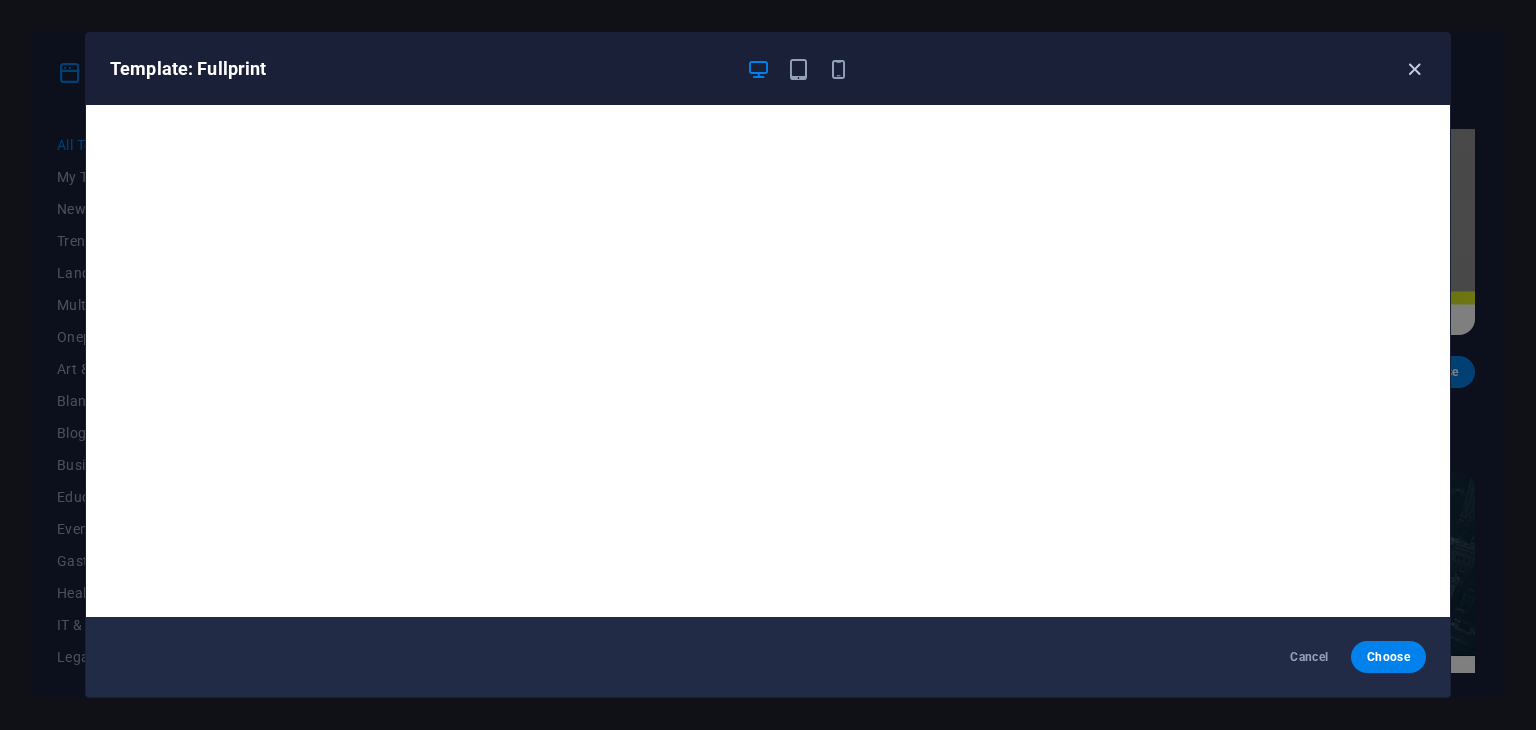 click at bounding box center [1414, 69] 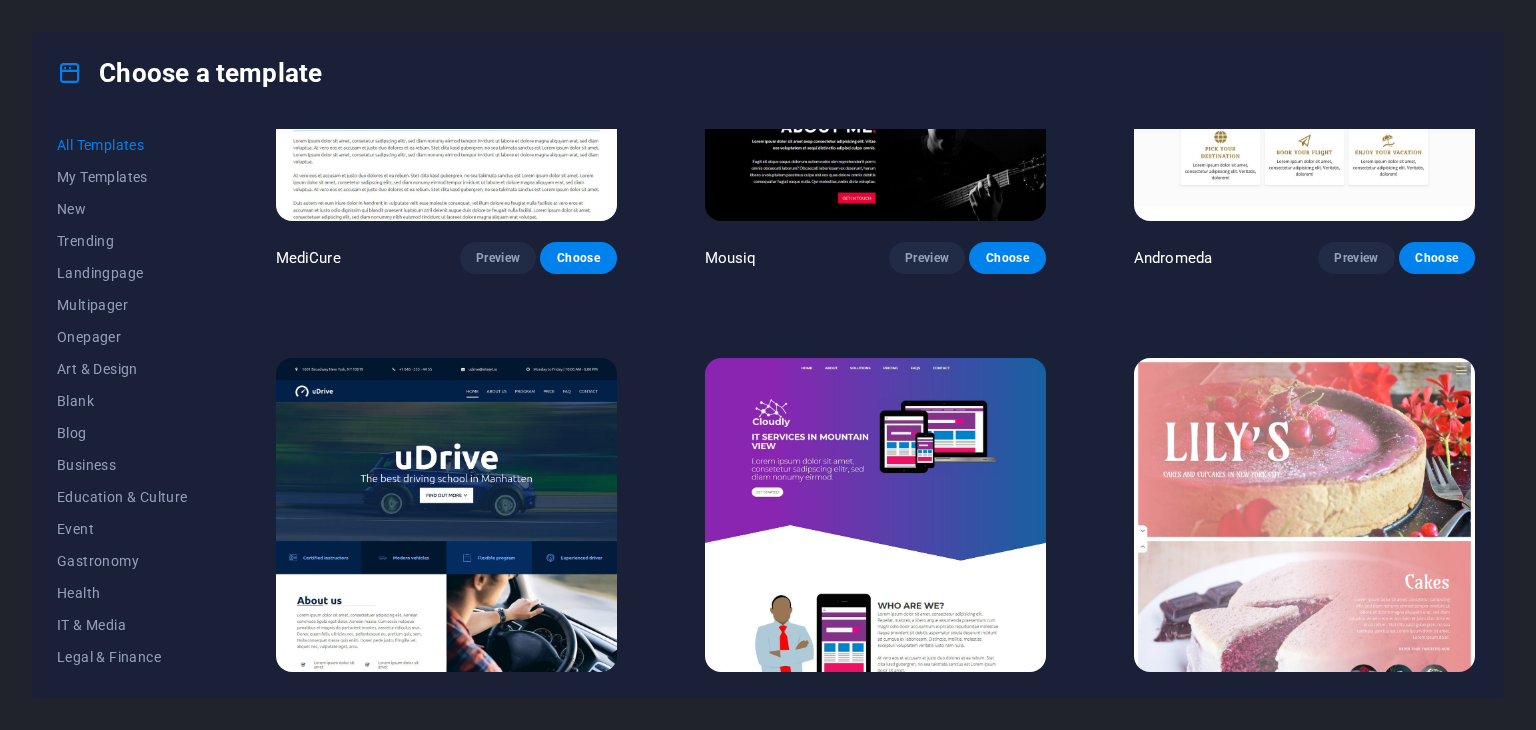 scroll, scrollTop: 14697, scrollLeft: 0, axis: vertical 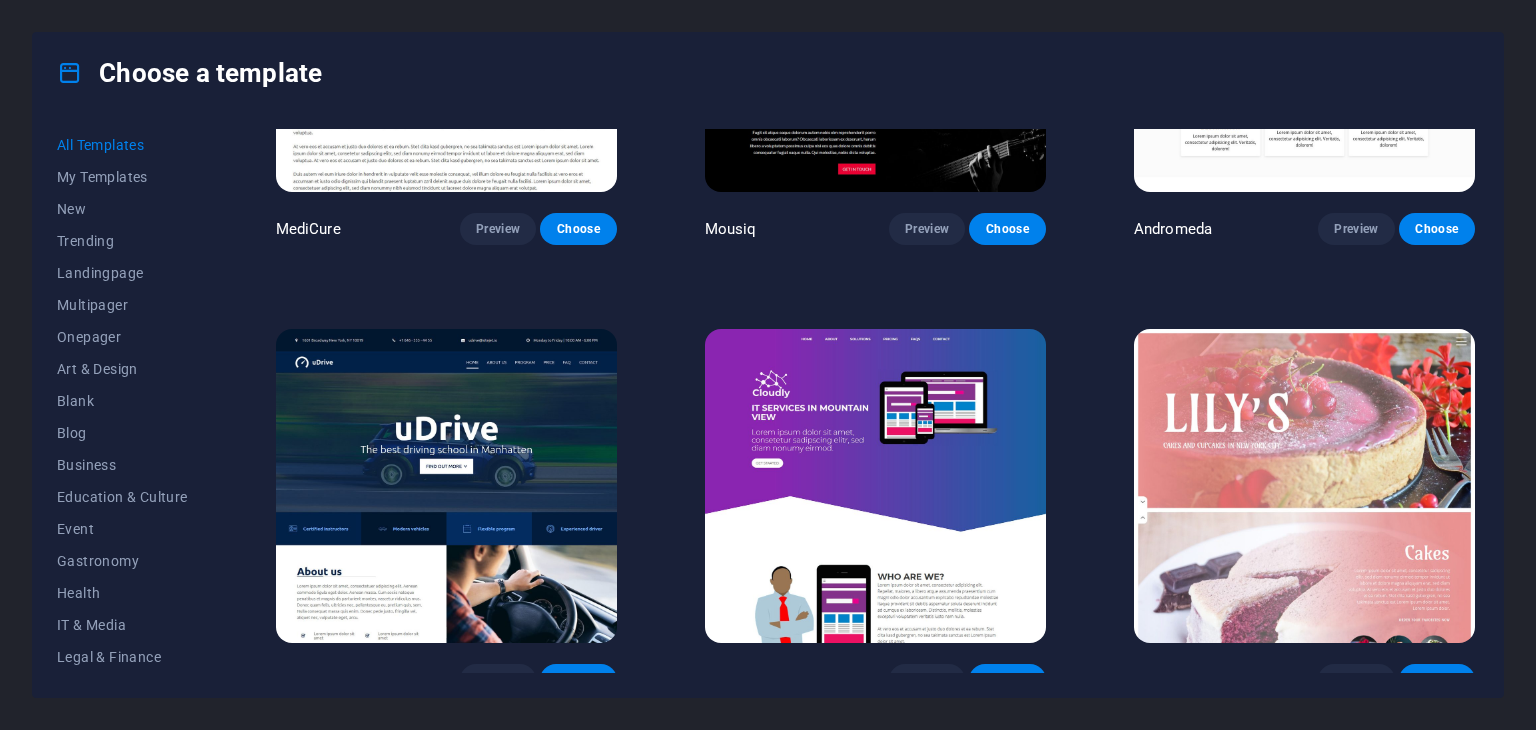 click at bounding box center (446, 486) 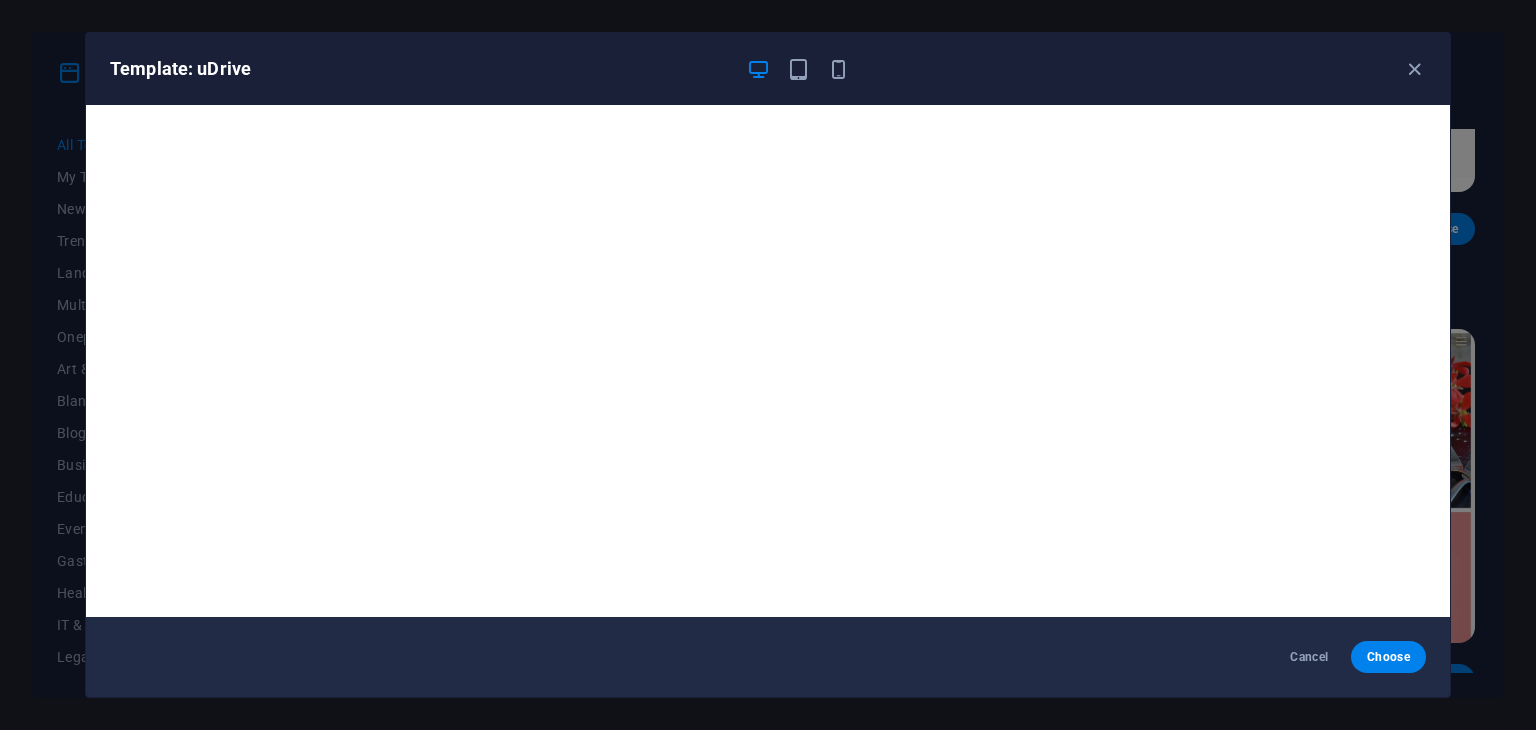 scroll, scrollTop: 0, scrollLeft: 0, axis: both 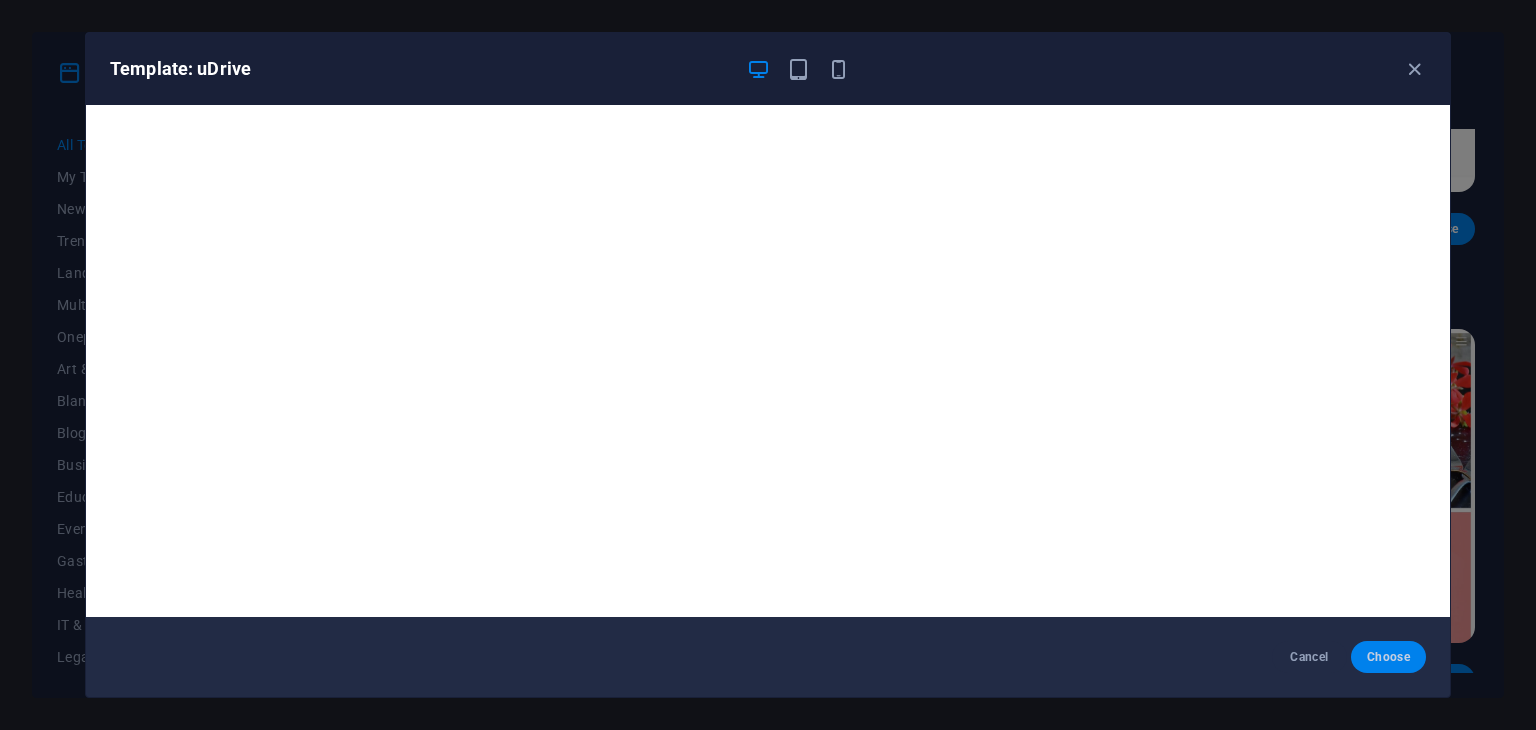 click on "Choose" at bounding box center (1388, 657) 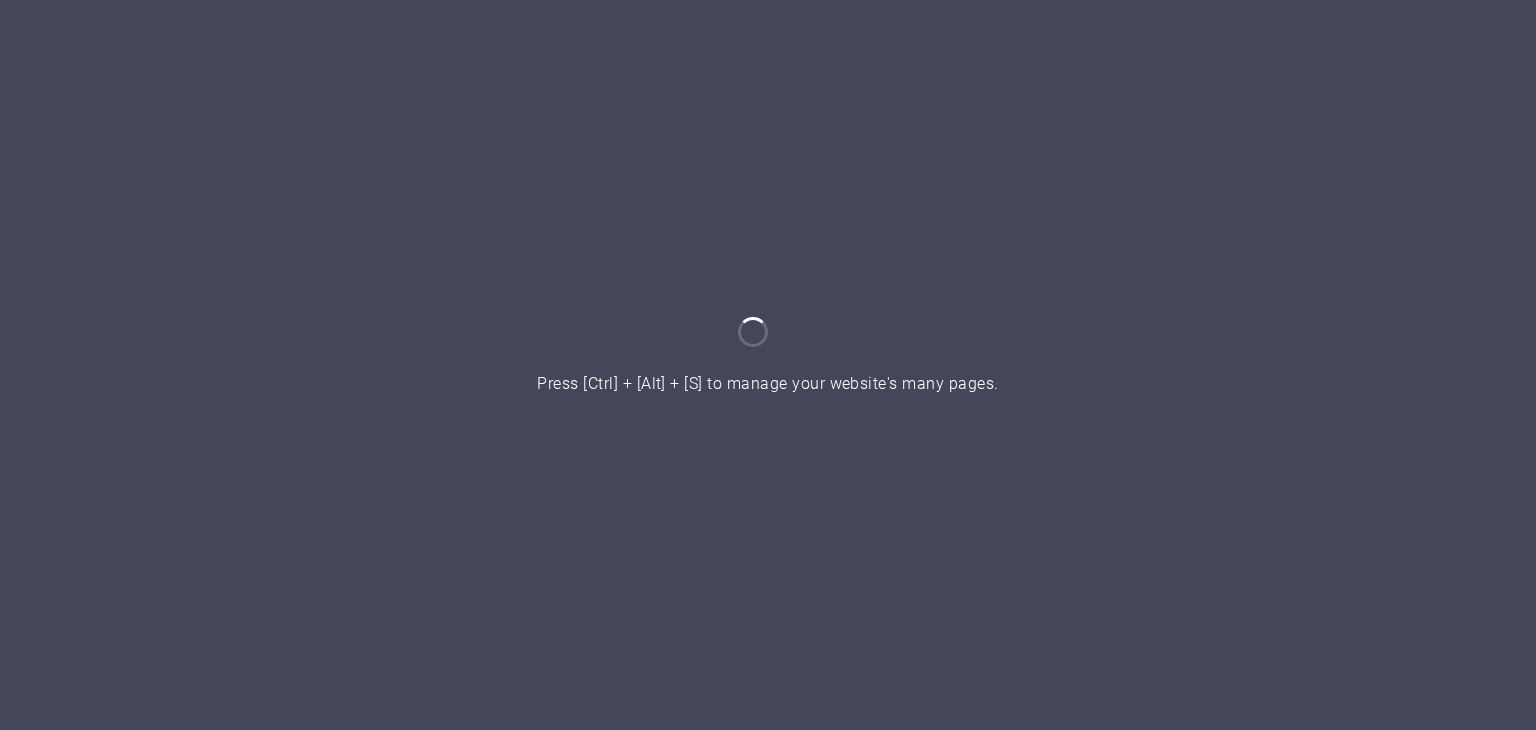 scroll, scrollTop: 0, scrollLeft: 0, axis: both 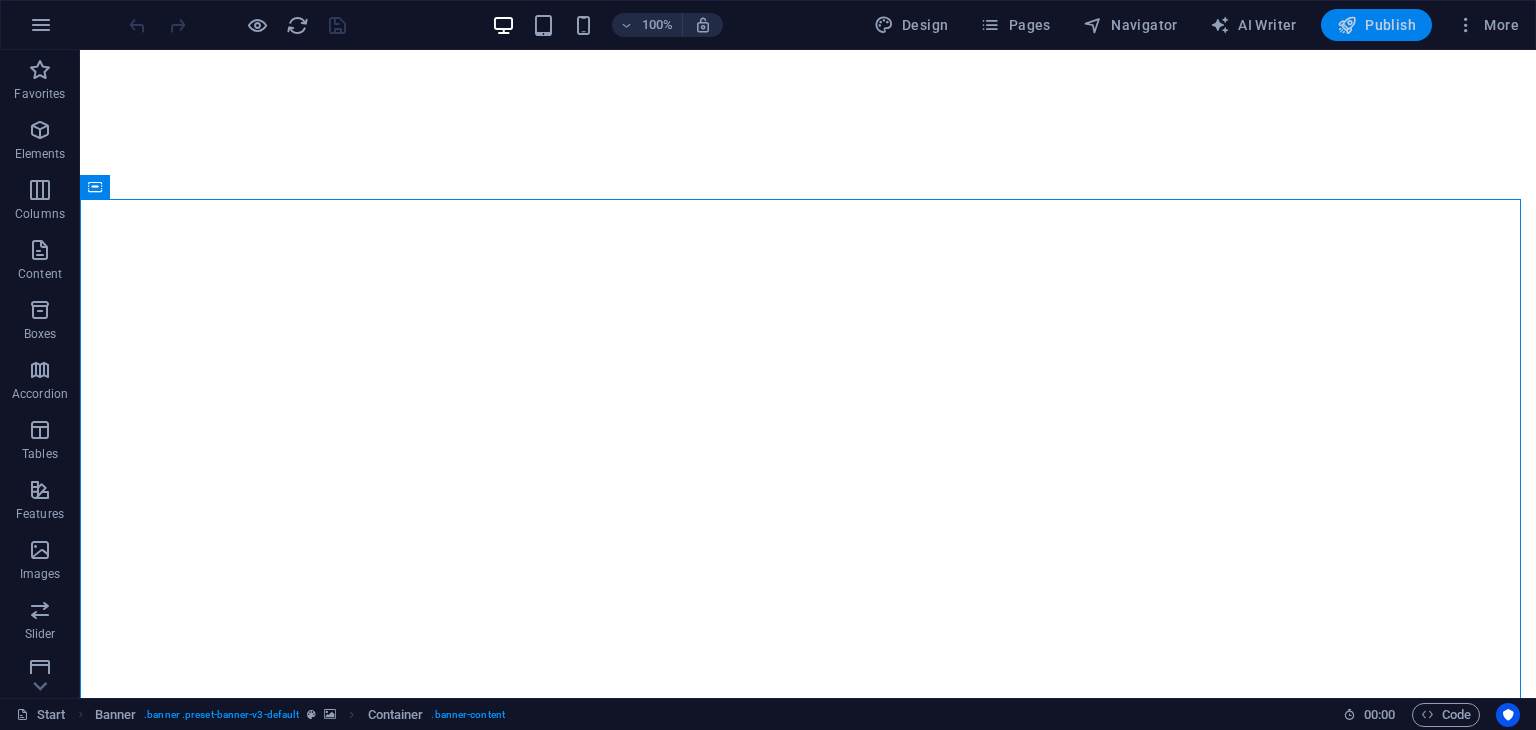 click on "Publish" at bounding box center (1376, 25) 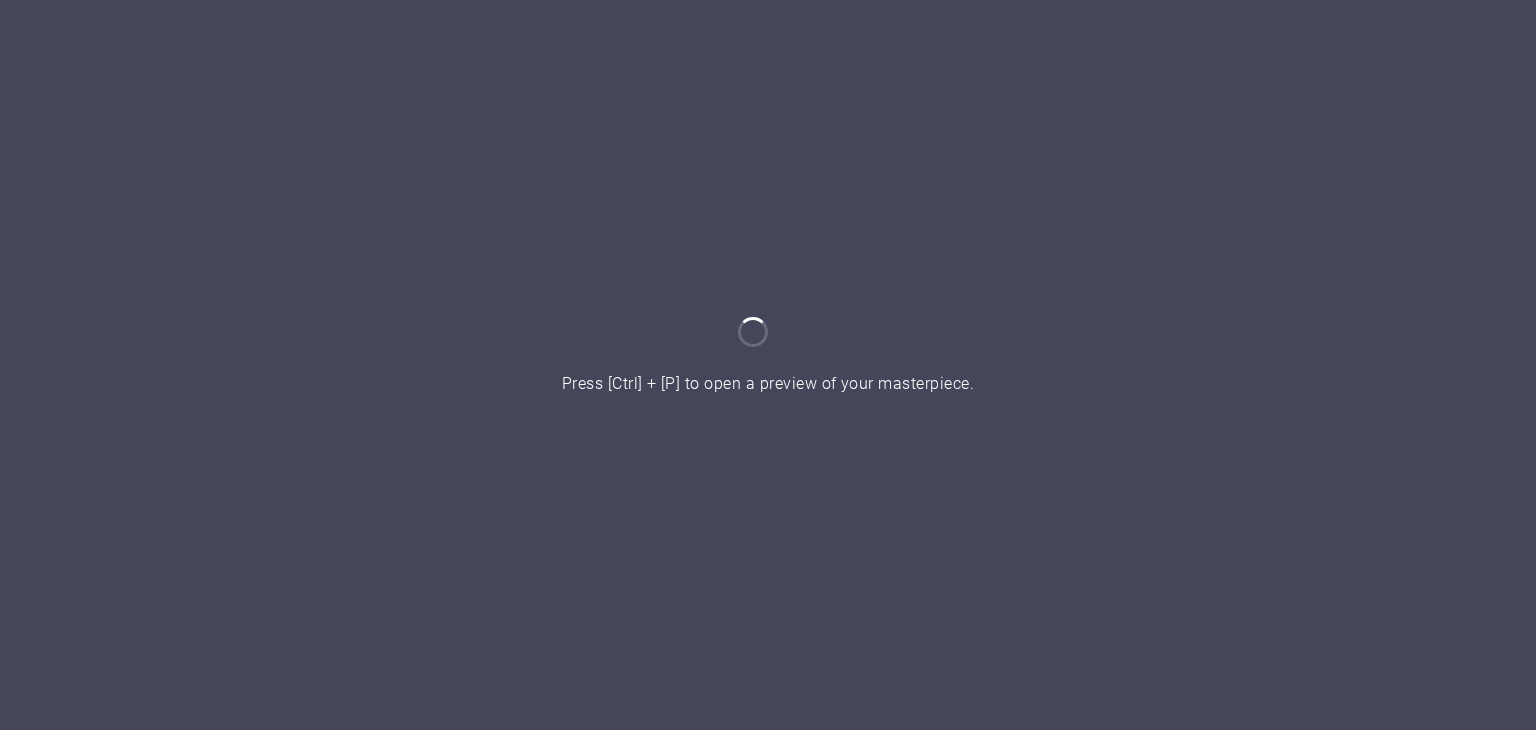 scroll, scrollTop: 0, scrollLeft: 0, axis: both 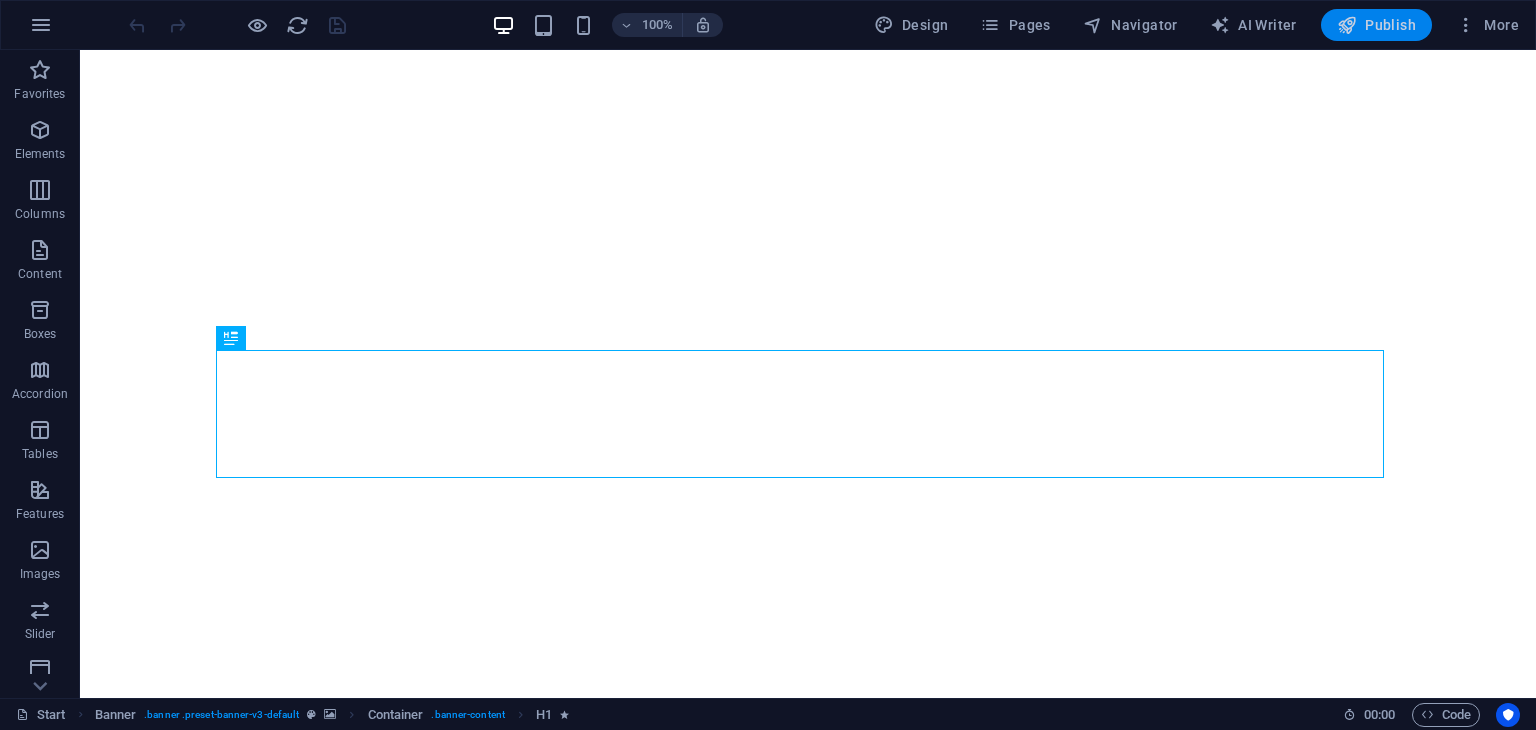 click at bounding box center [1347, 25] 